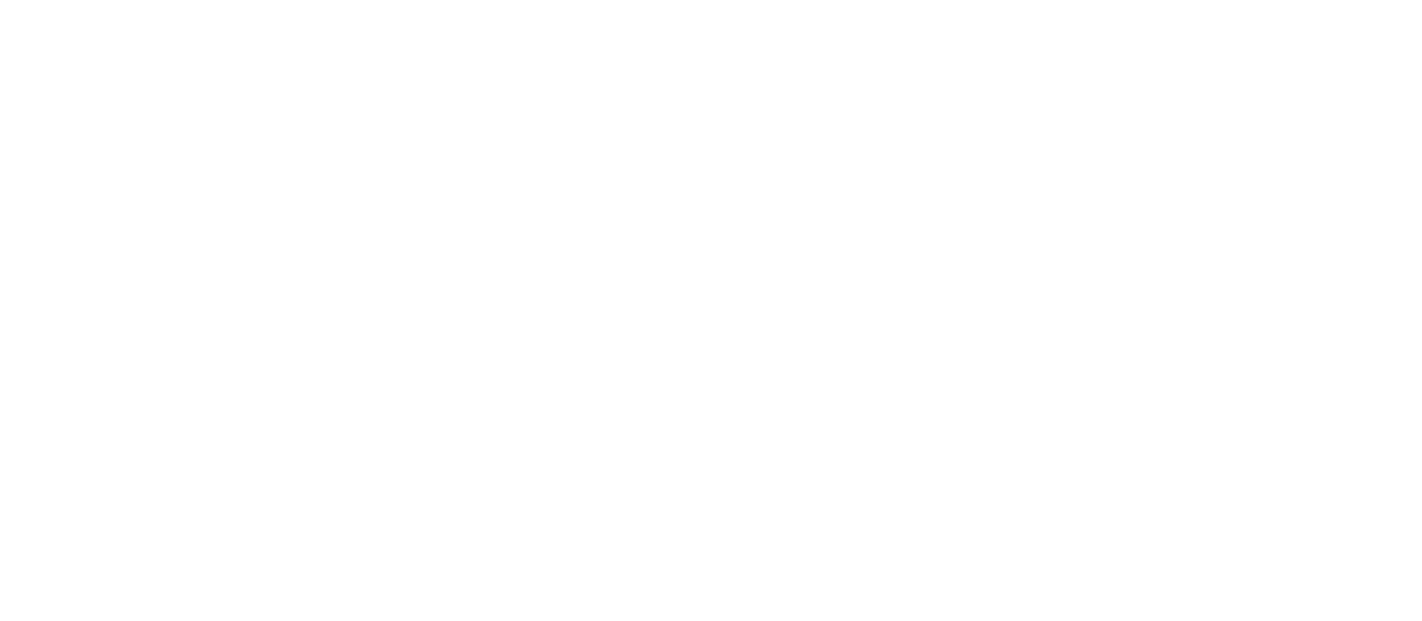 scroll, scrollTop: 0, scrollLeft: 0, axis: both 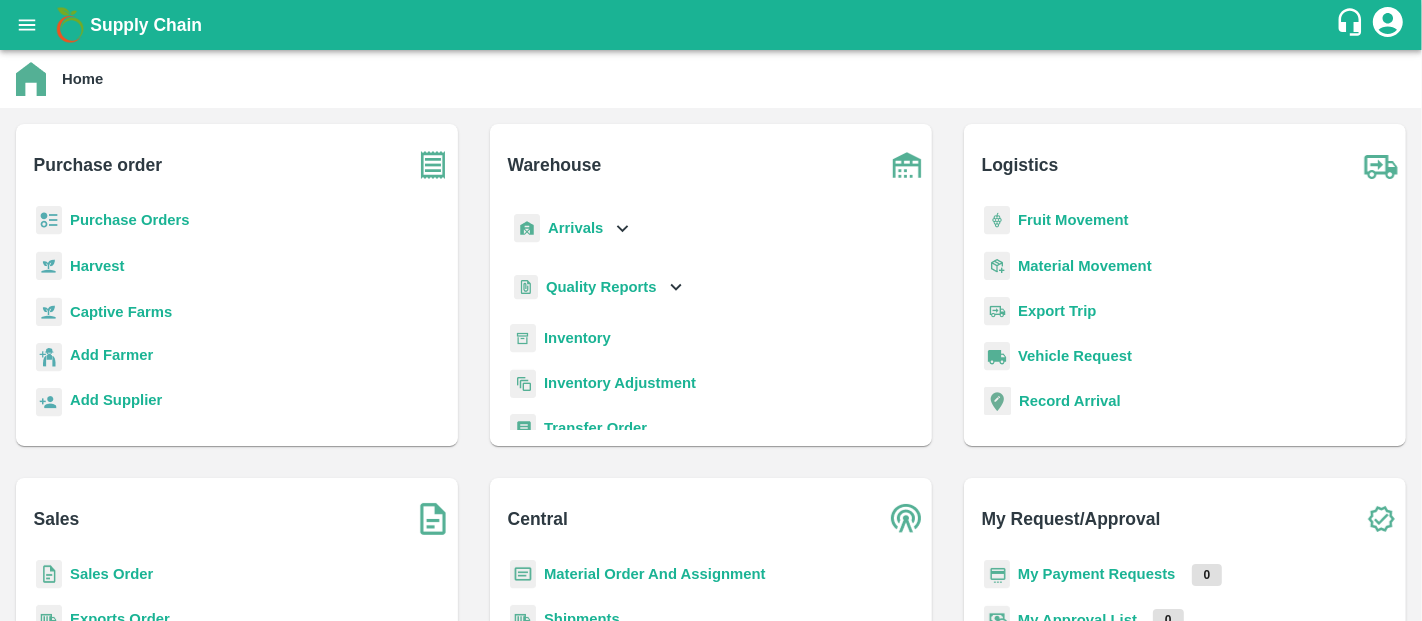 click on "Inventory" at bounding box center [577, 338] 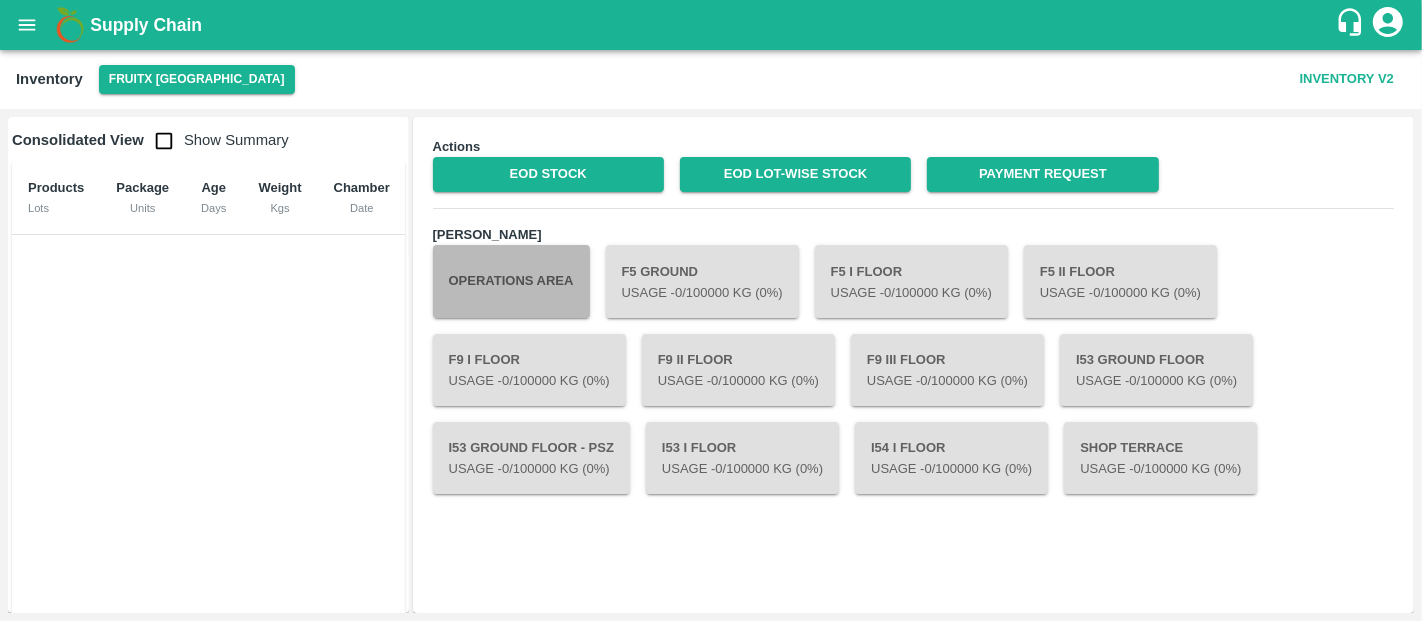 click on "Operations Area" at bounding box center [511, 281] 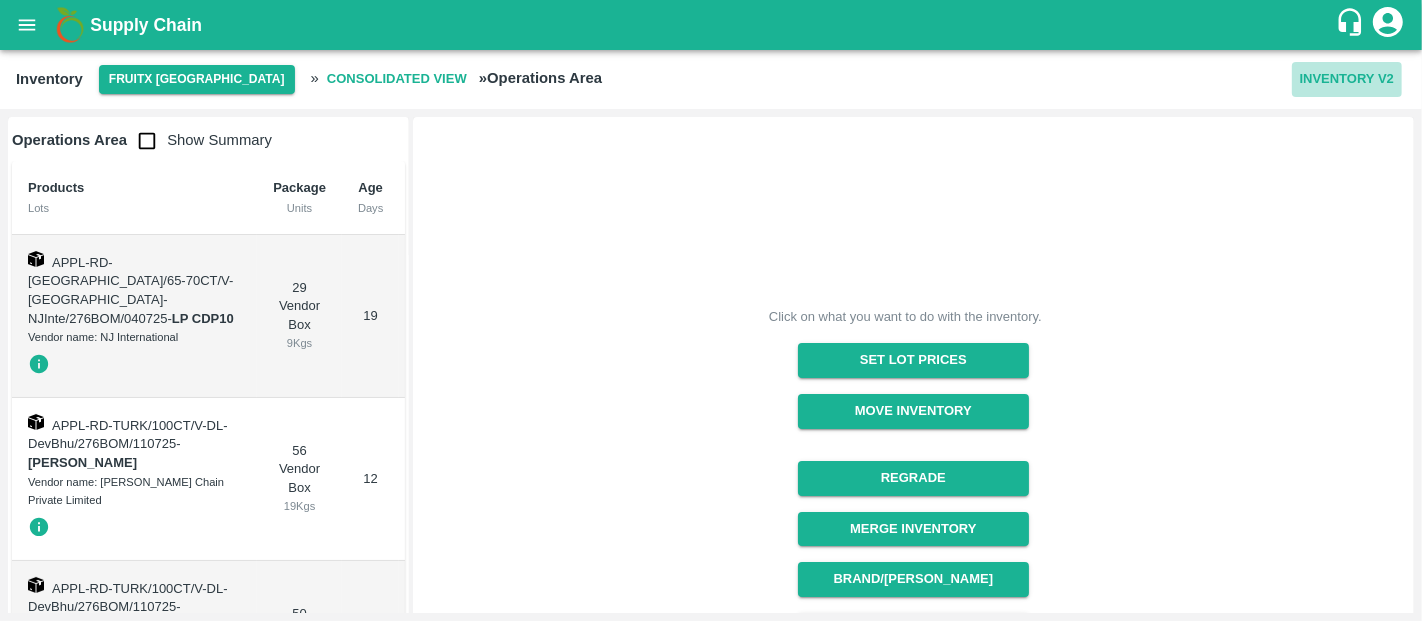 click on "Inventory V2" at bounding box center (1347, 79) 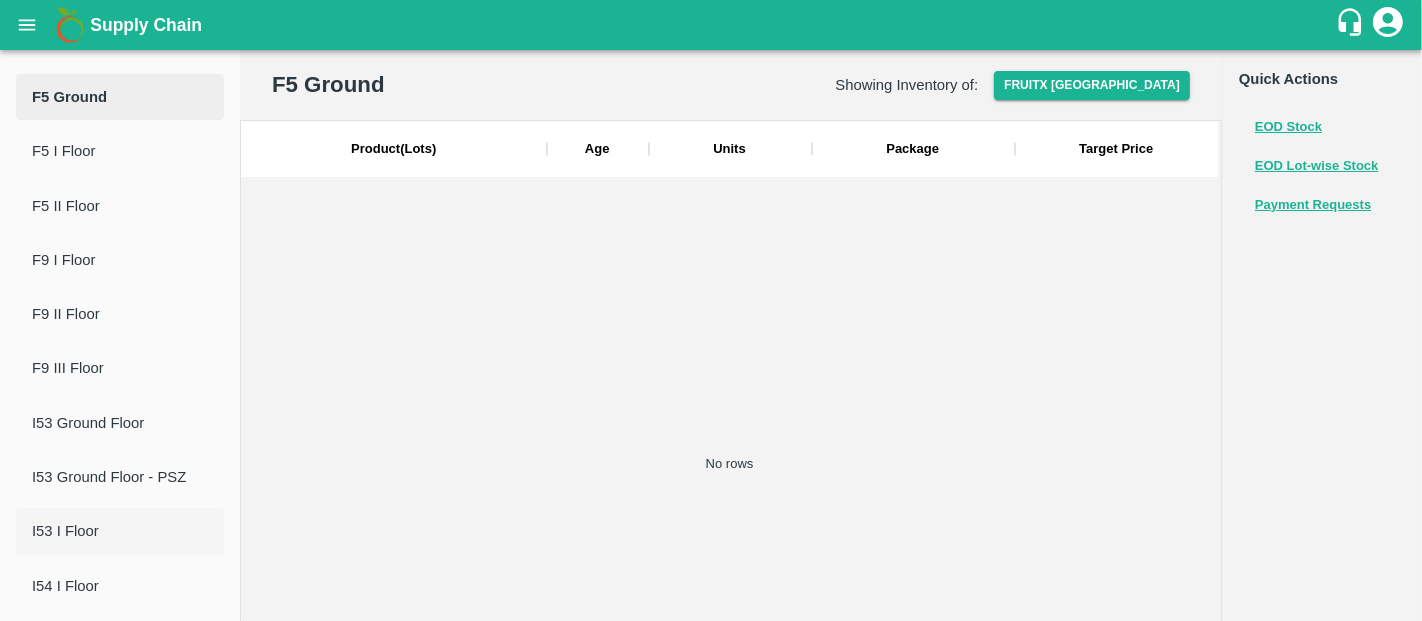 scroll, scrollTop: 182, scrollLeft: 0, axis: vertical 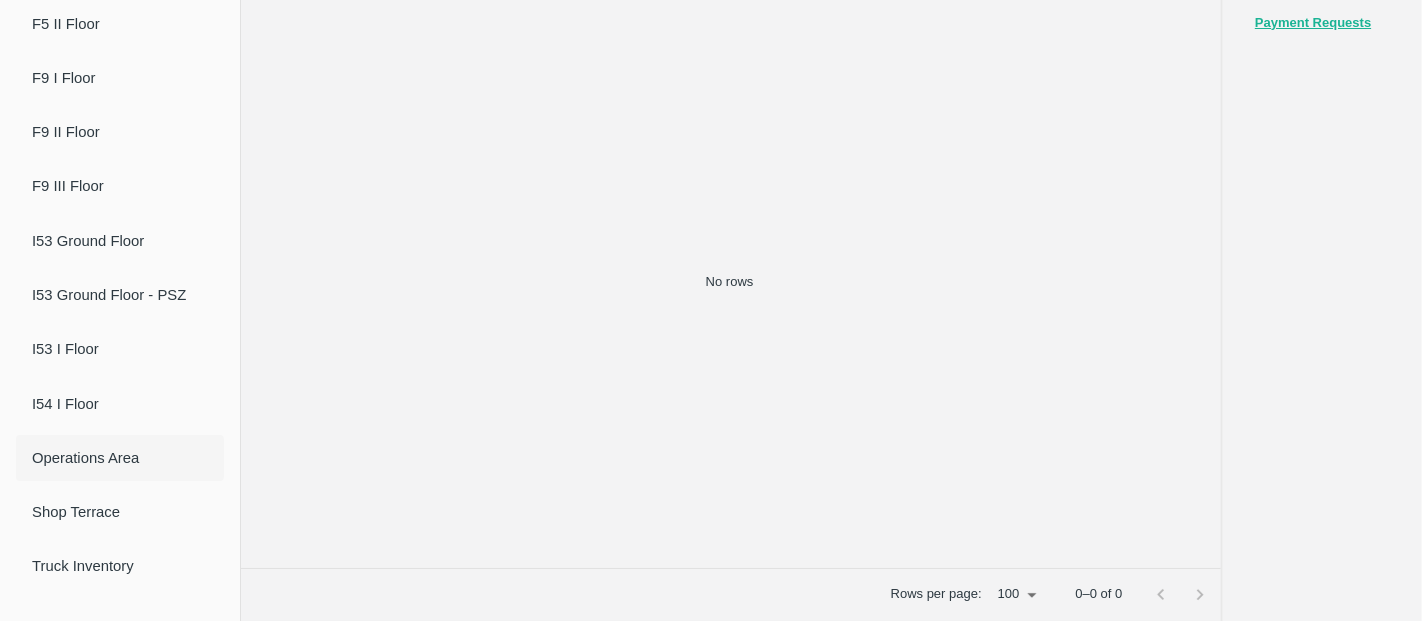 click on "Operations Area" at bounding box center [120, 458] 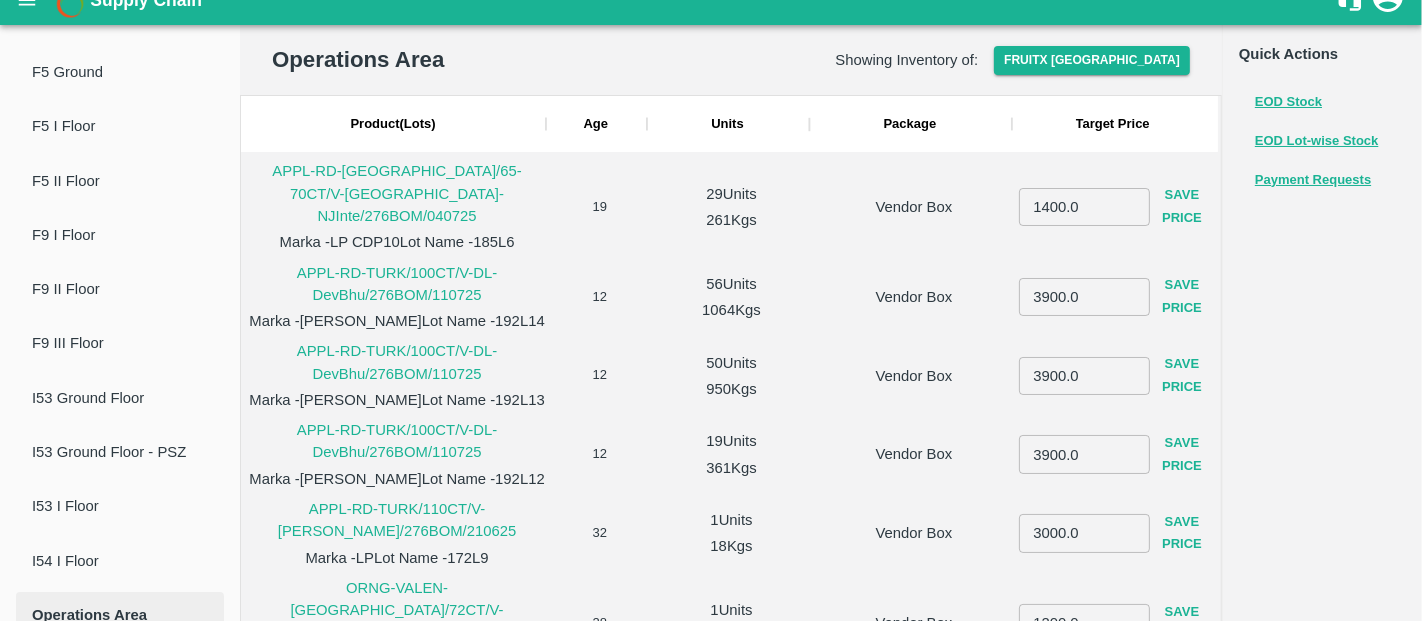 scroll, scrollTop: 0, scrollLeft: 0, axis: both 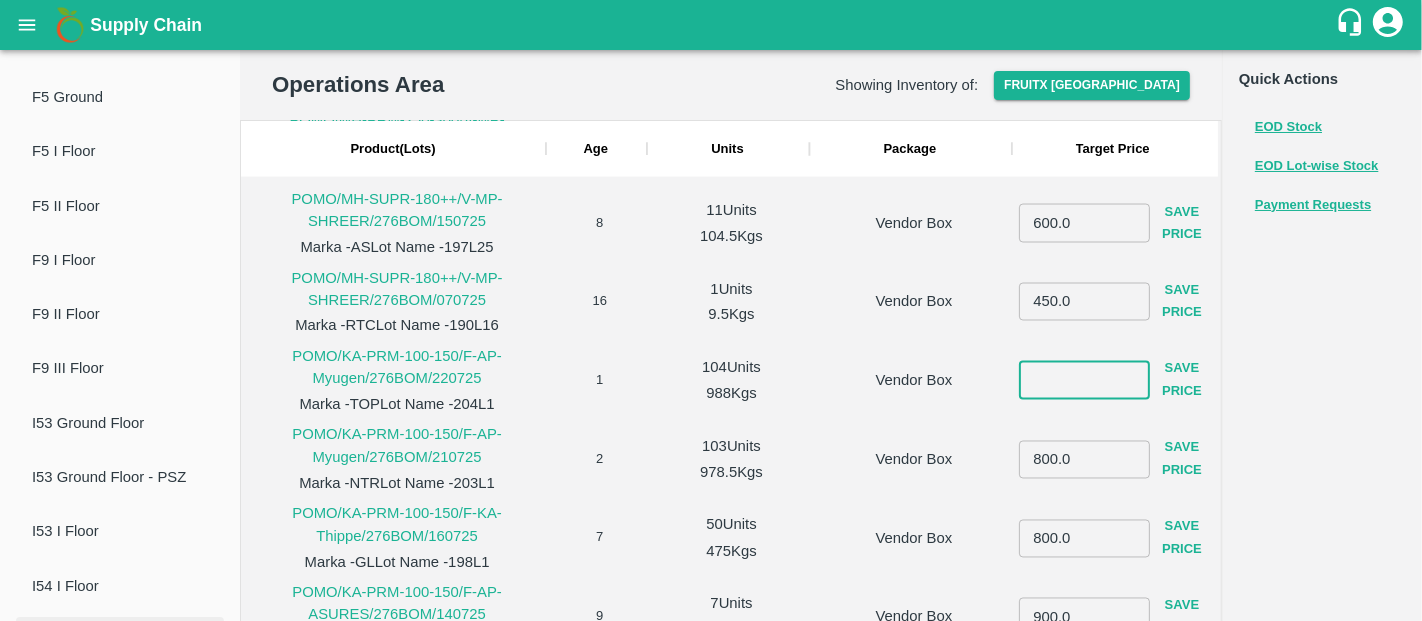click at bounding box center (1084, 381) 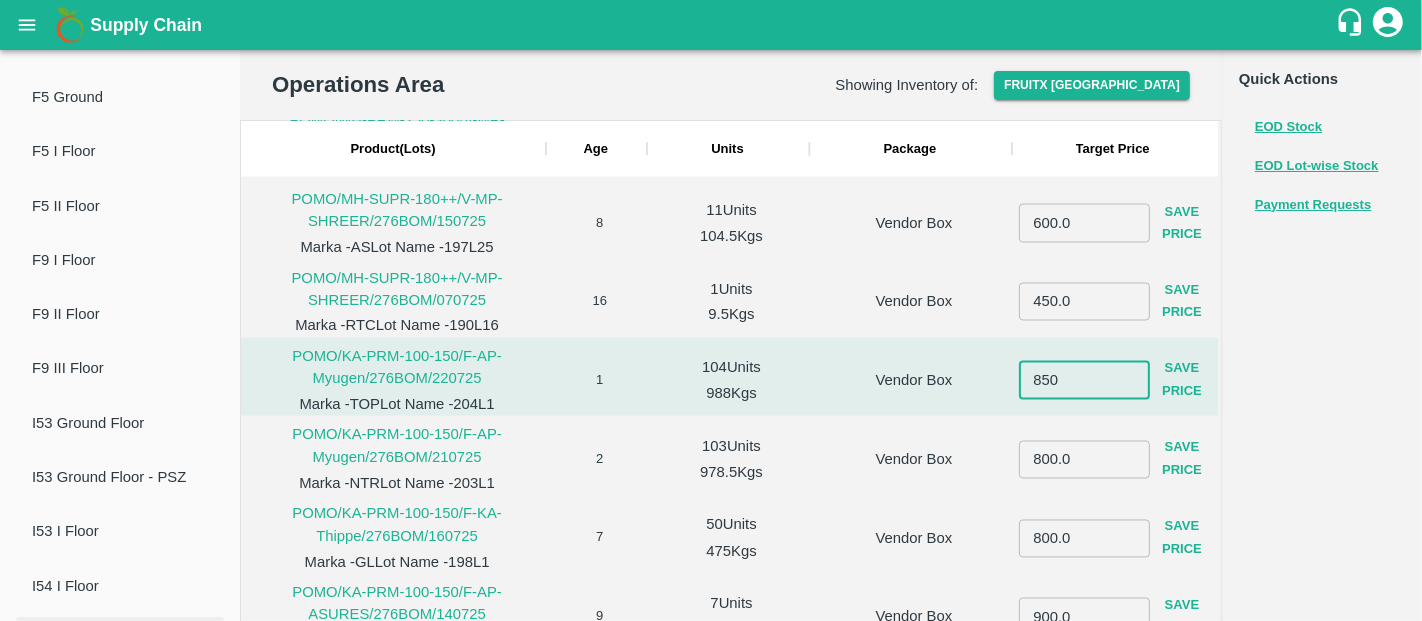 type on "850" 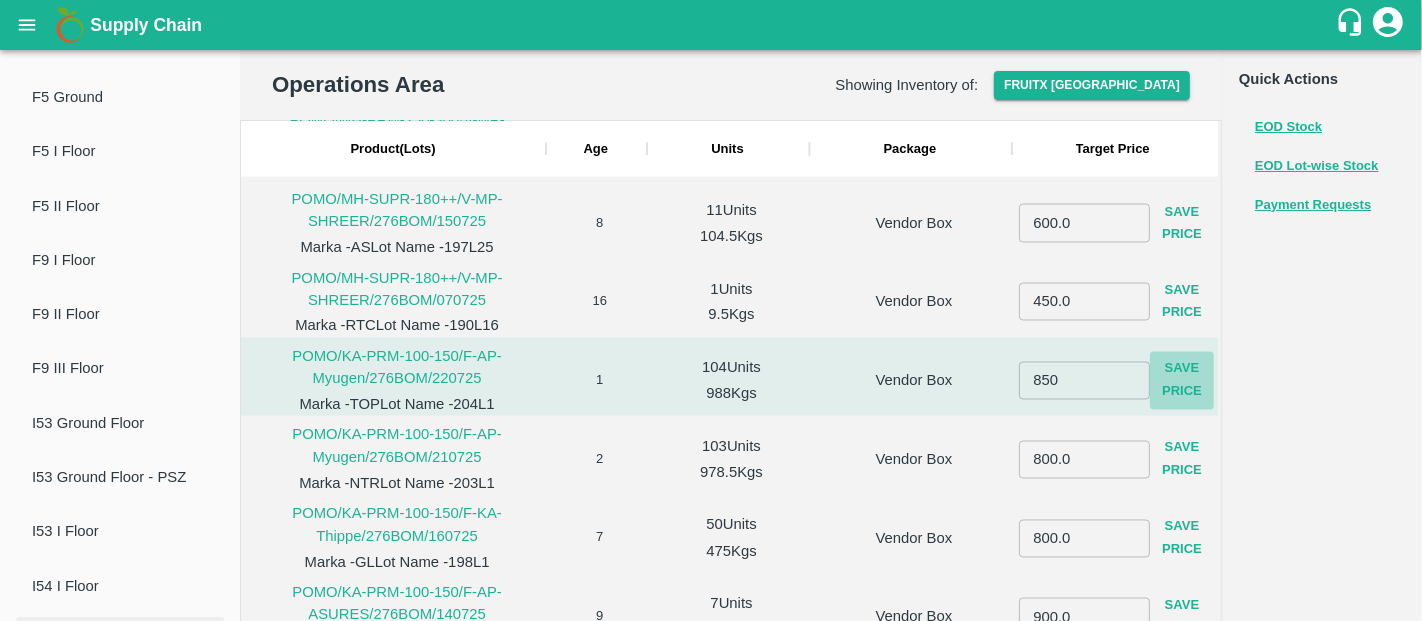click on "Save Price" at bounding box center (1182, 381) 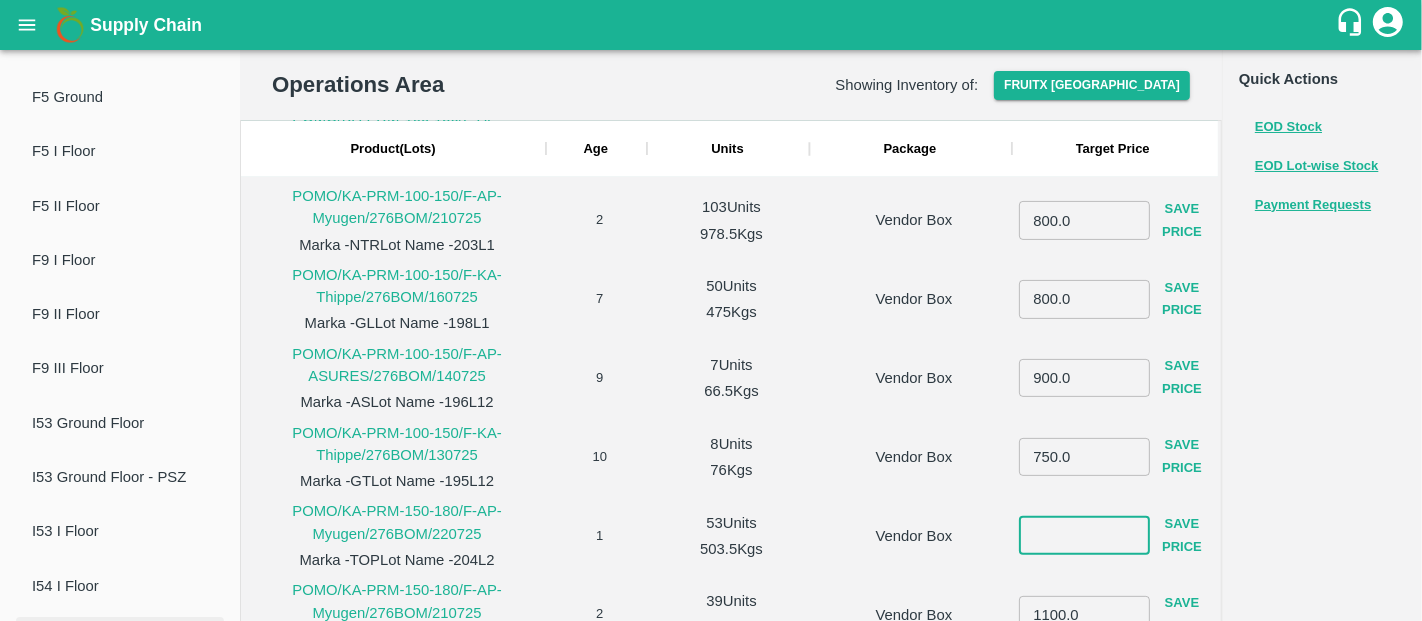 click at bounding box center [1084, 536] 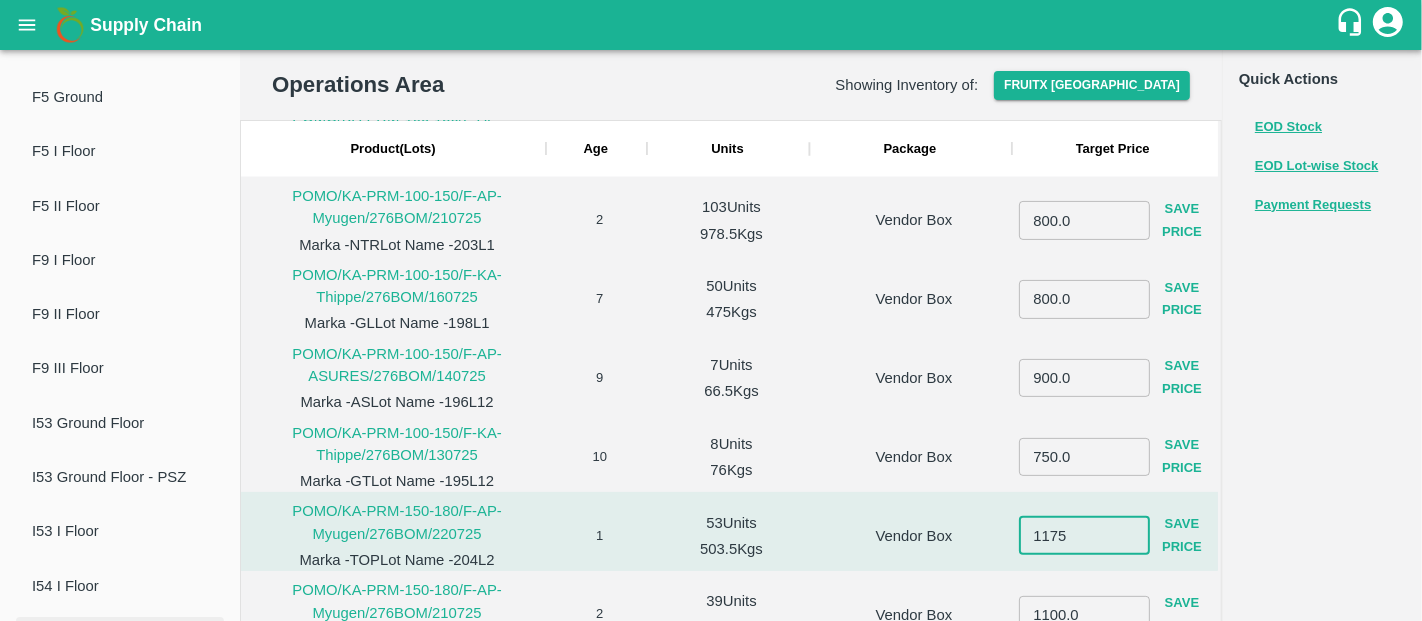 type on "1175" 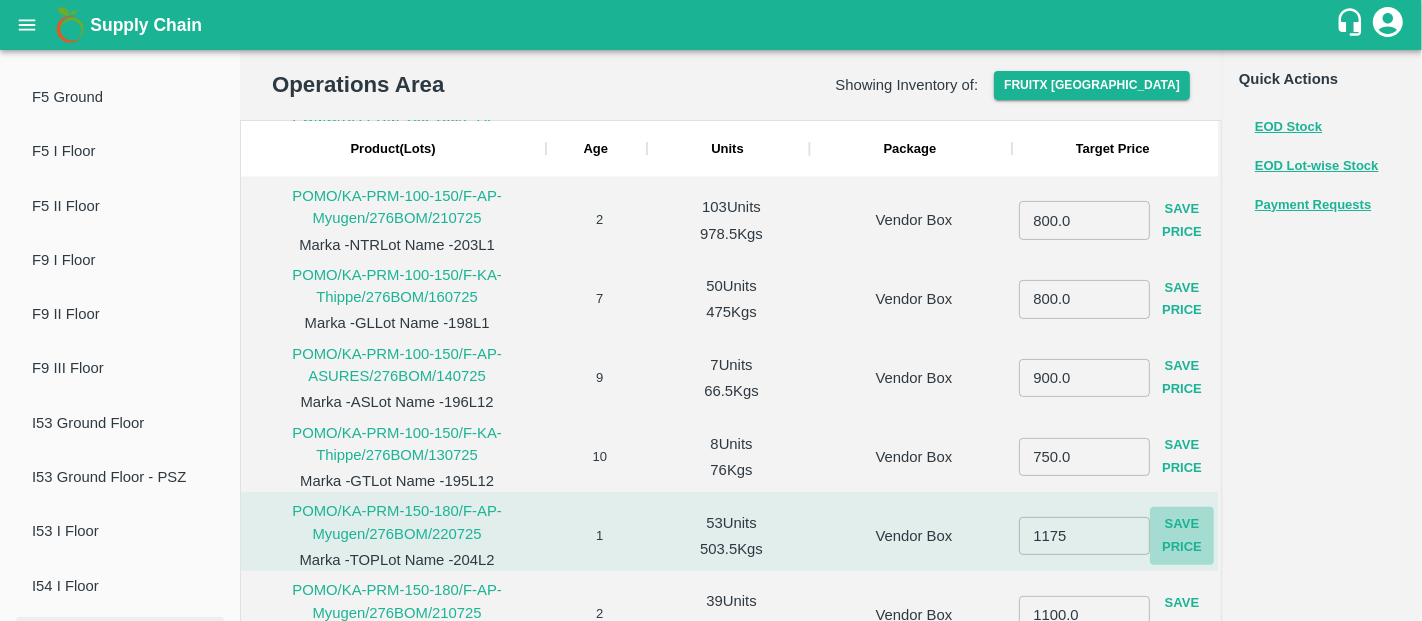 click on "Save Price" at bounding box center [1182, 537] 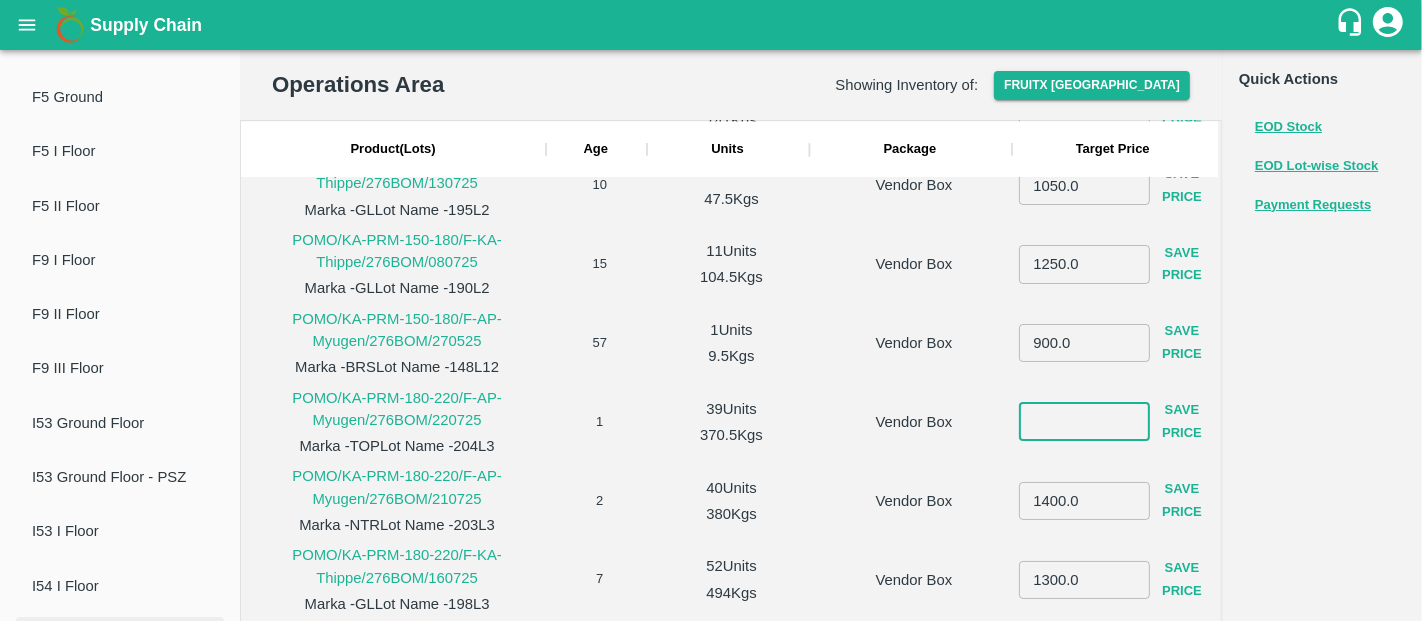 click at bounding box center (1084, 421) 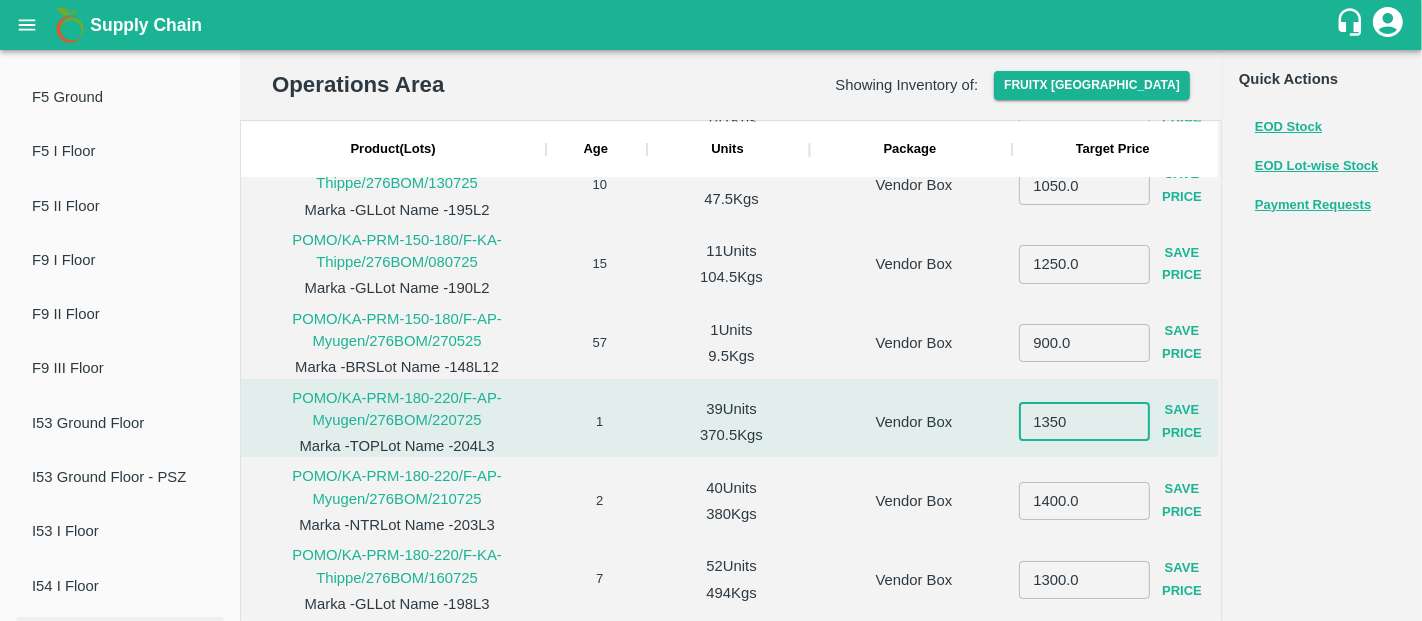 type on "1350" 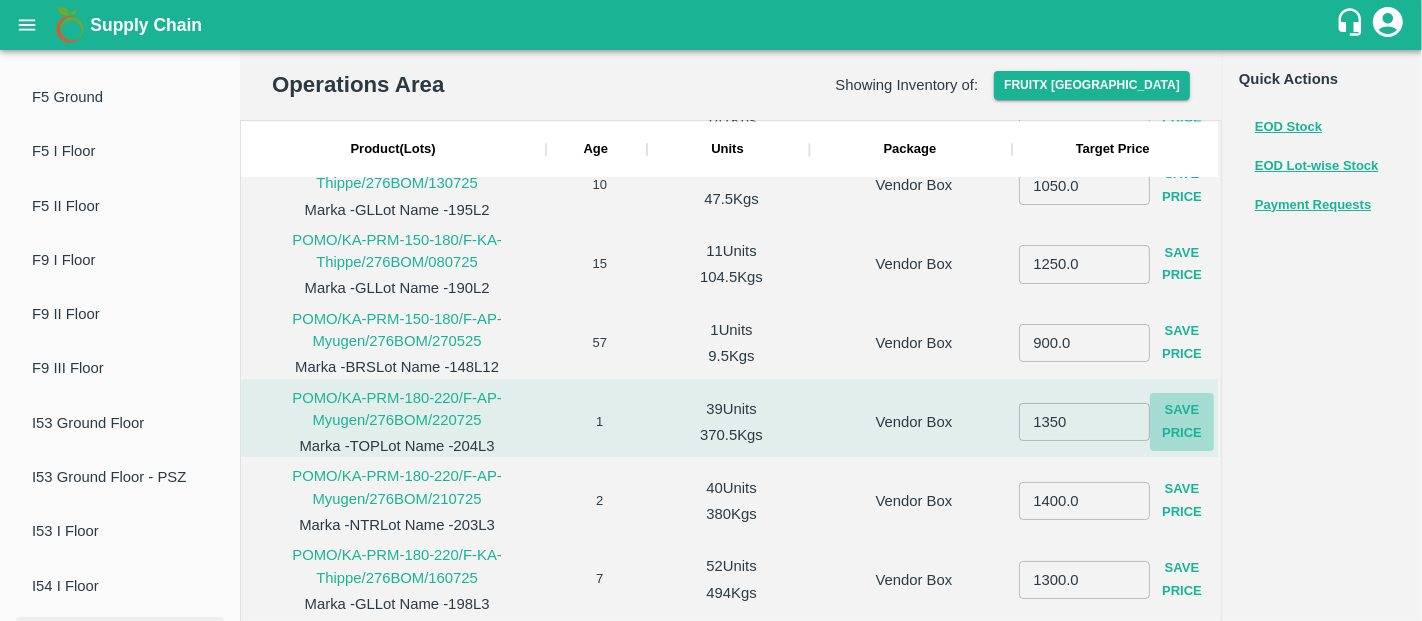 click on "Save Price" at bounding box center [1182, 422] 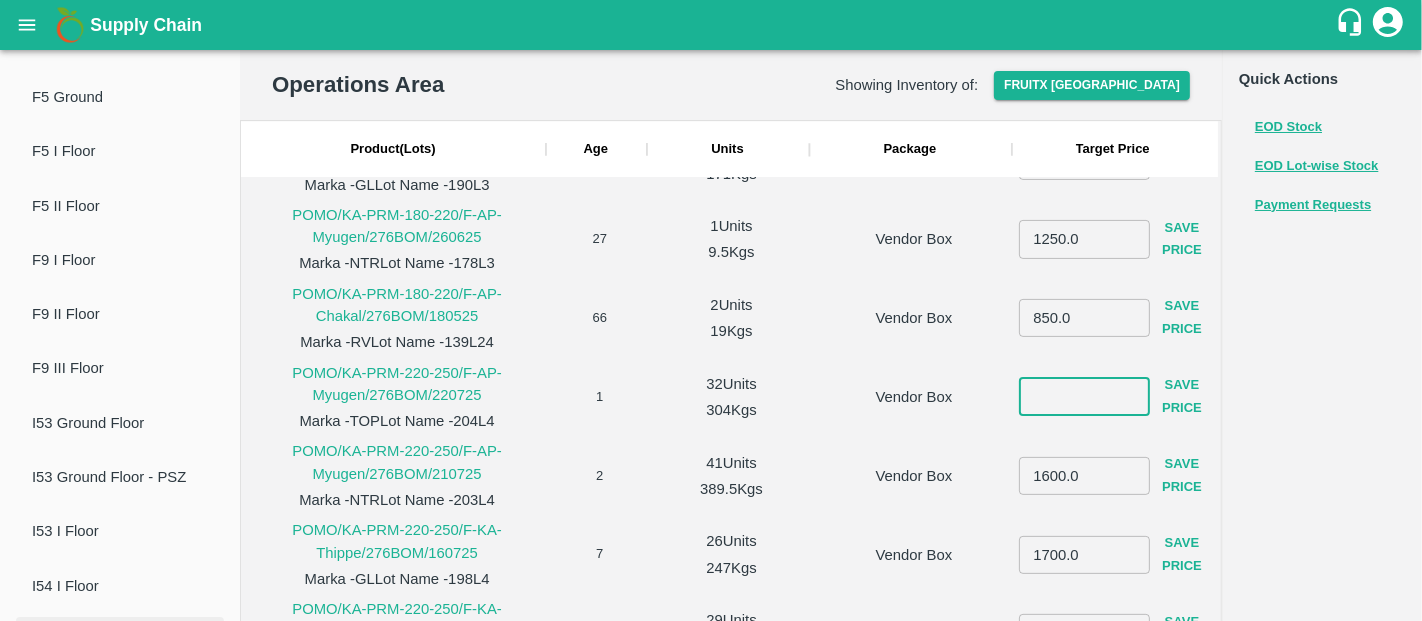 click at bounding box center (1084, 396) 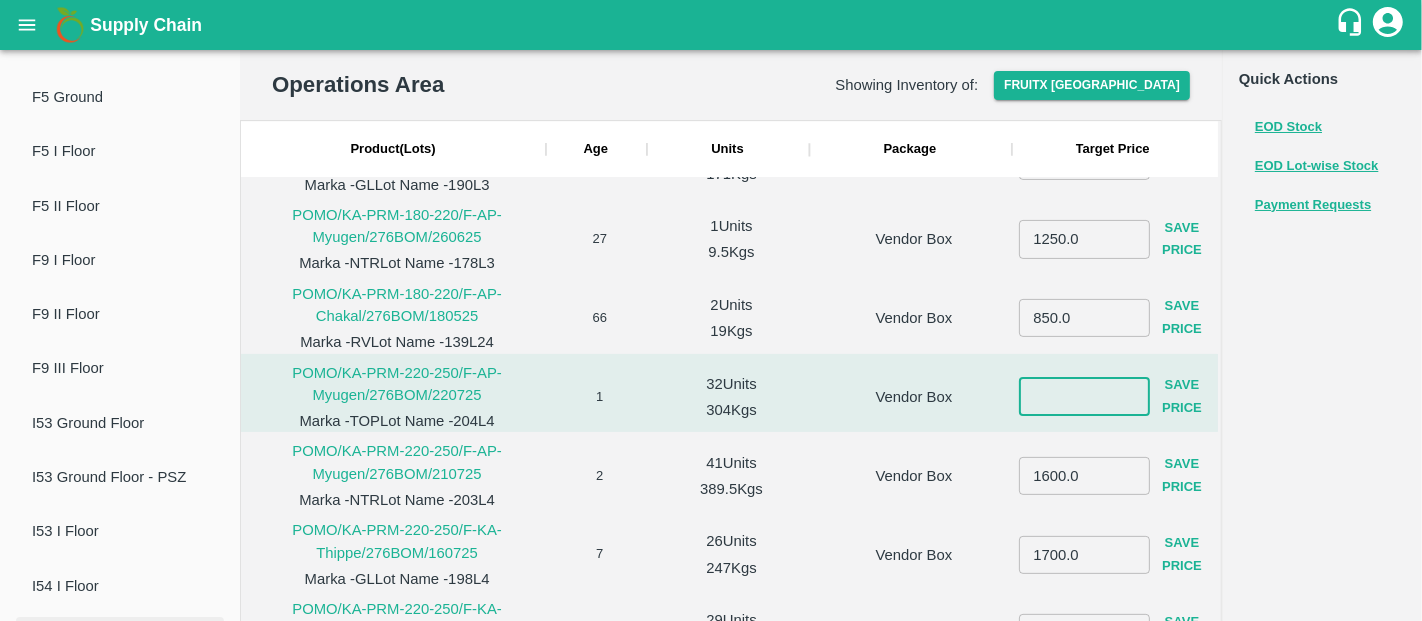 click at bounding box center [1084, 396] 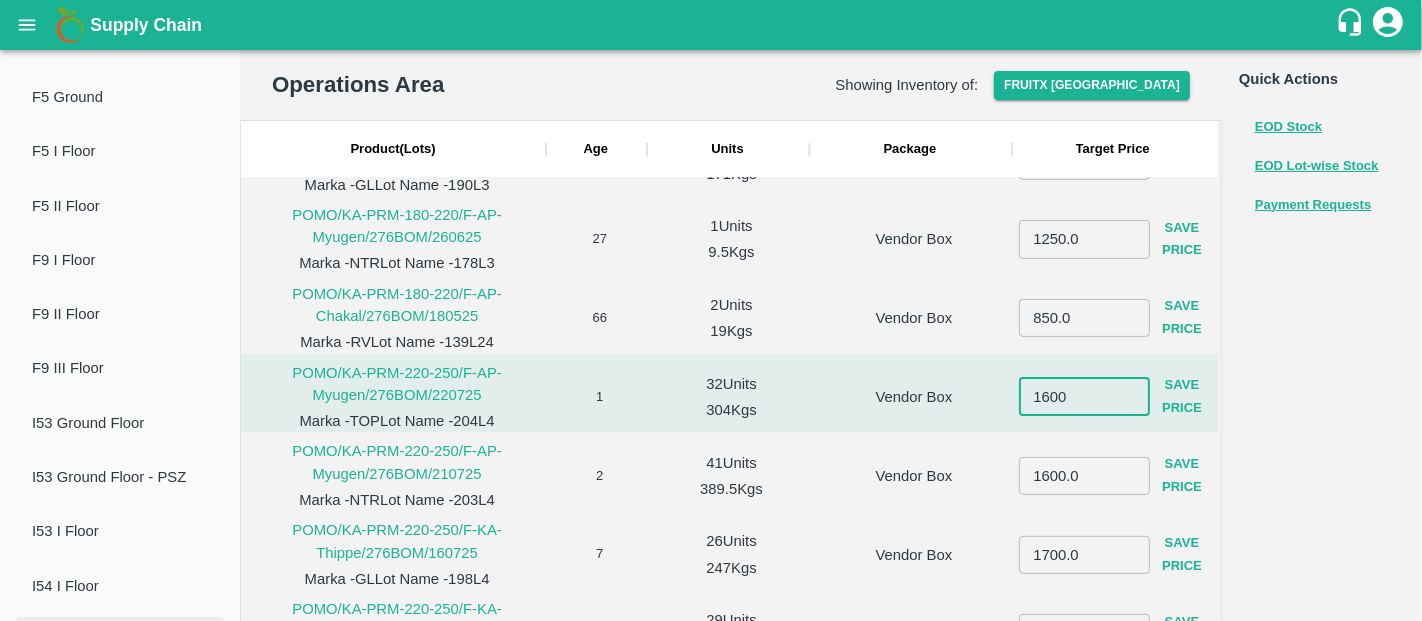 type on "1600" 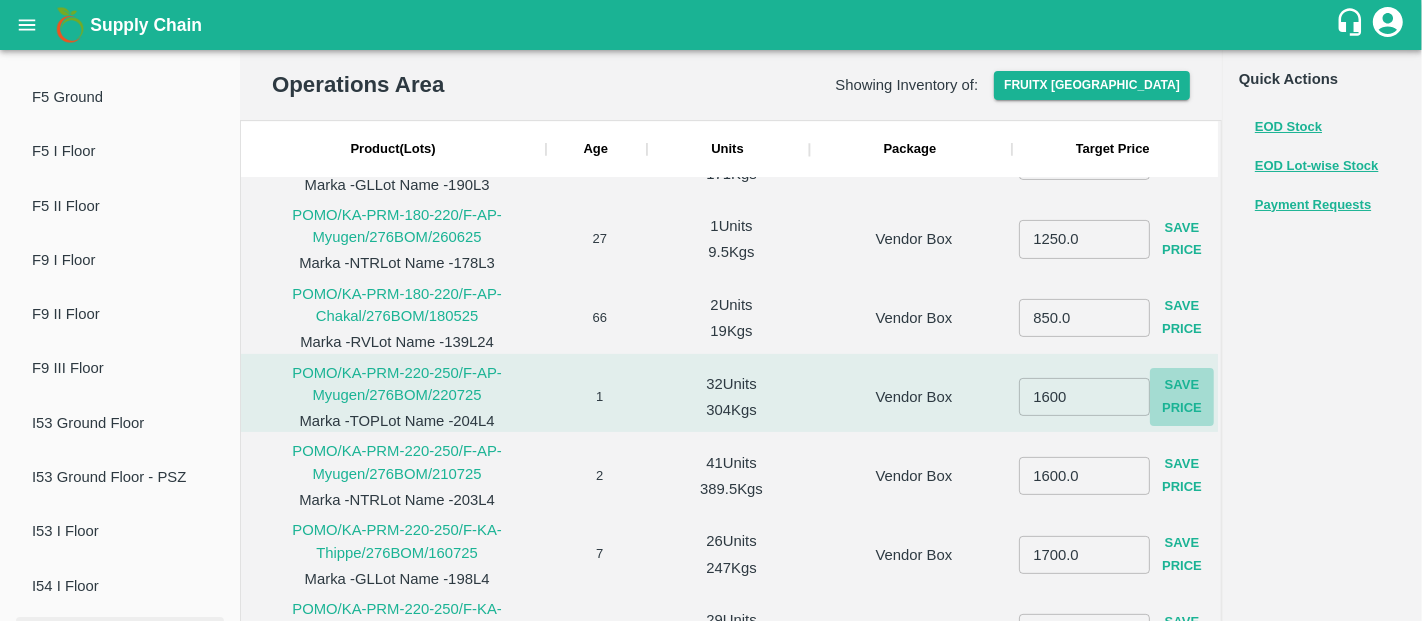 click on "Save Price" at bounding box center (1182, 397) 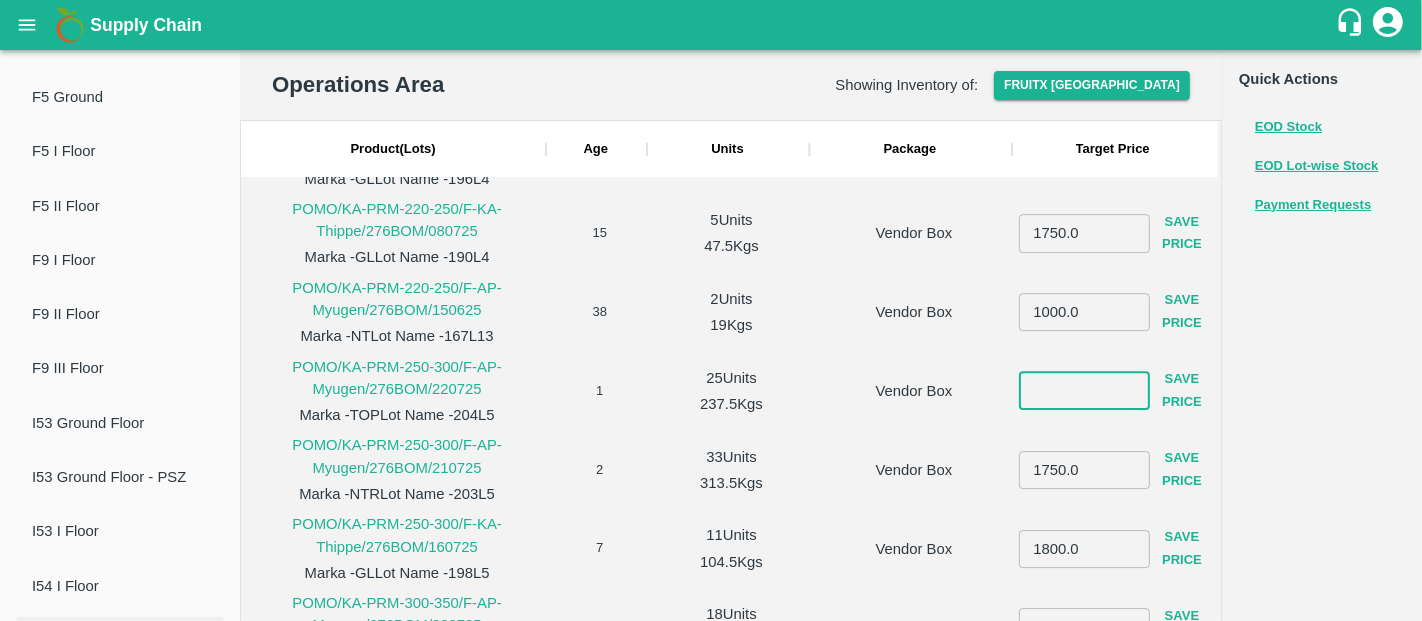 click at bounding box center [1084, 391] 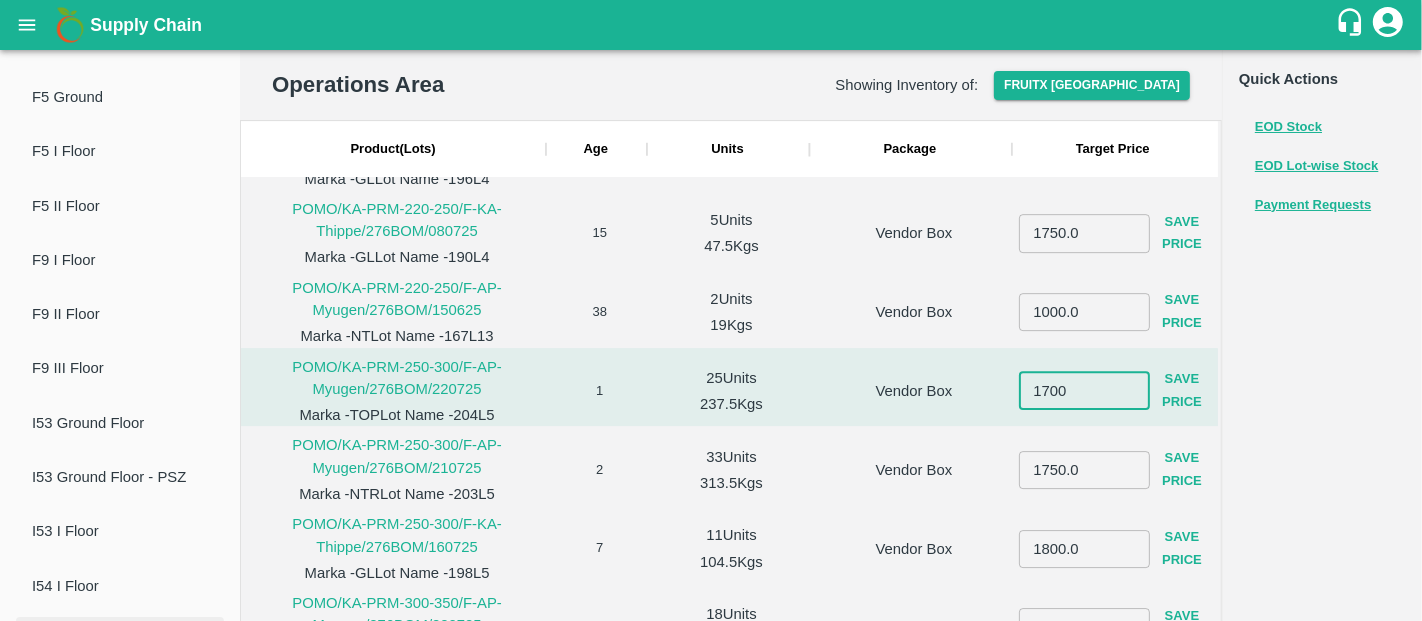 type on "1700" 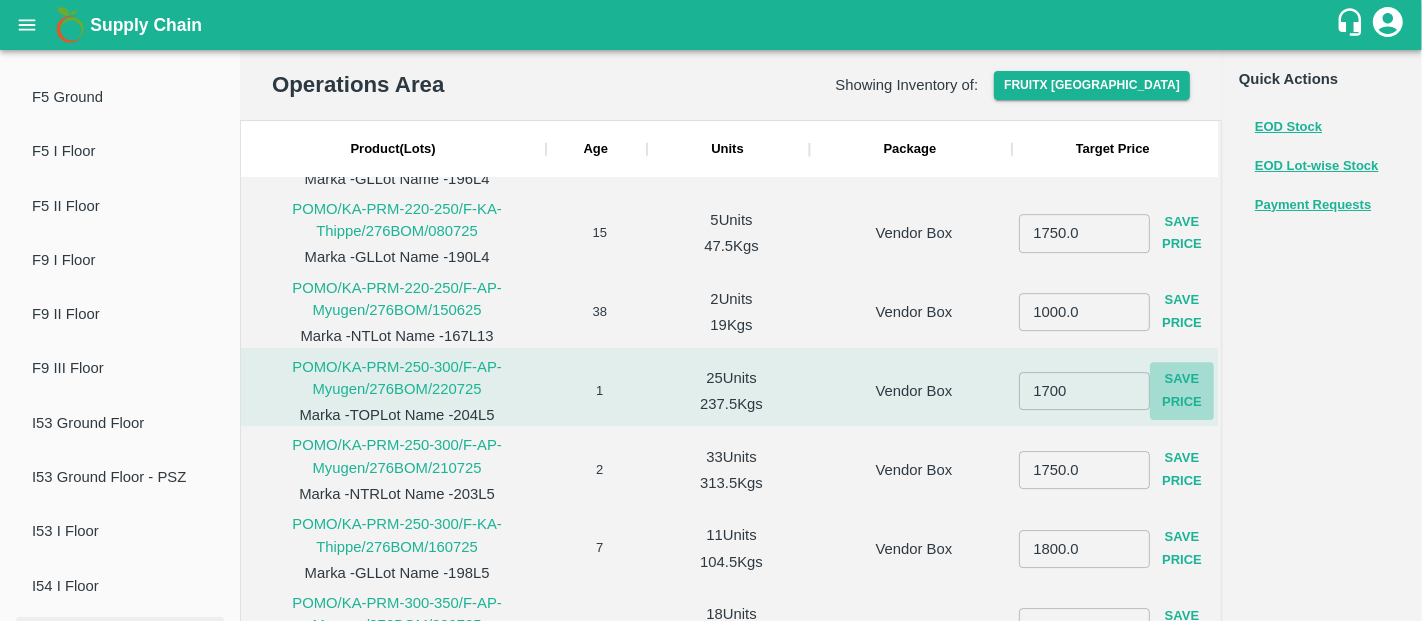 click on "Save Price" at bounding box center (1182, 391) 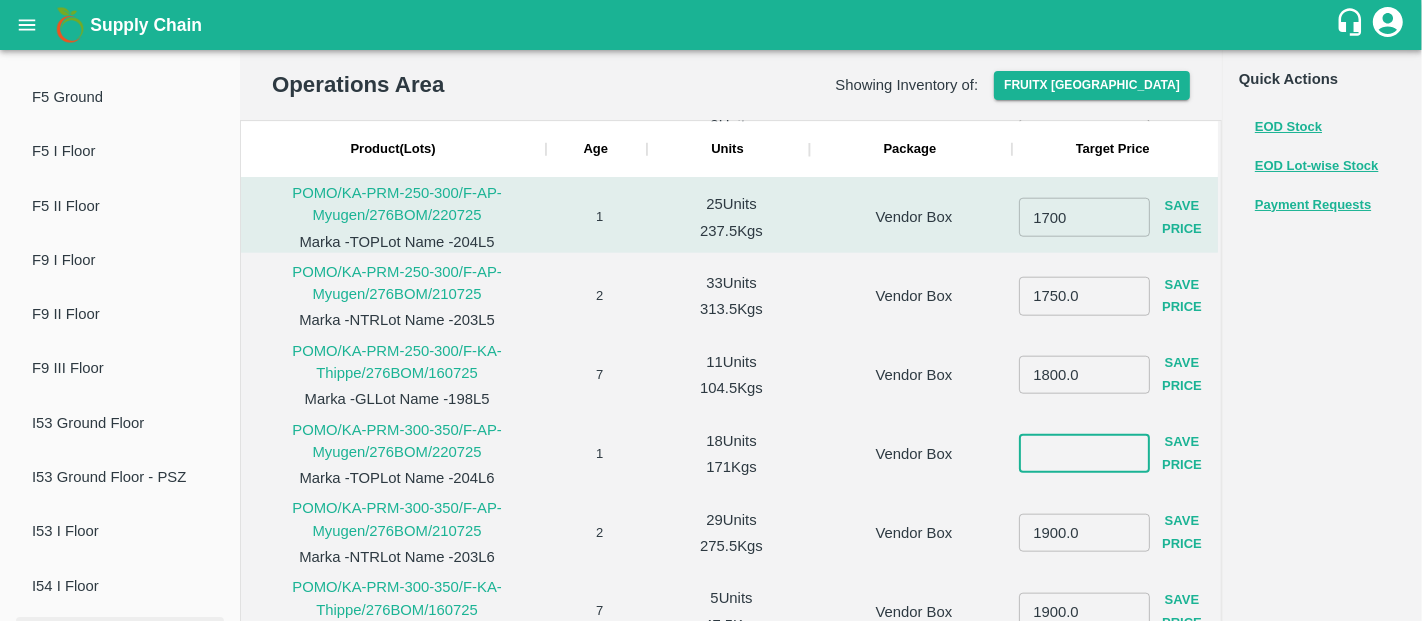 click at bounding box center (1084, 453) 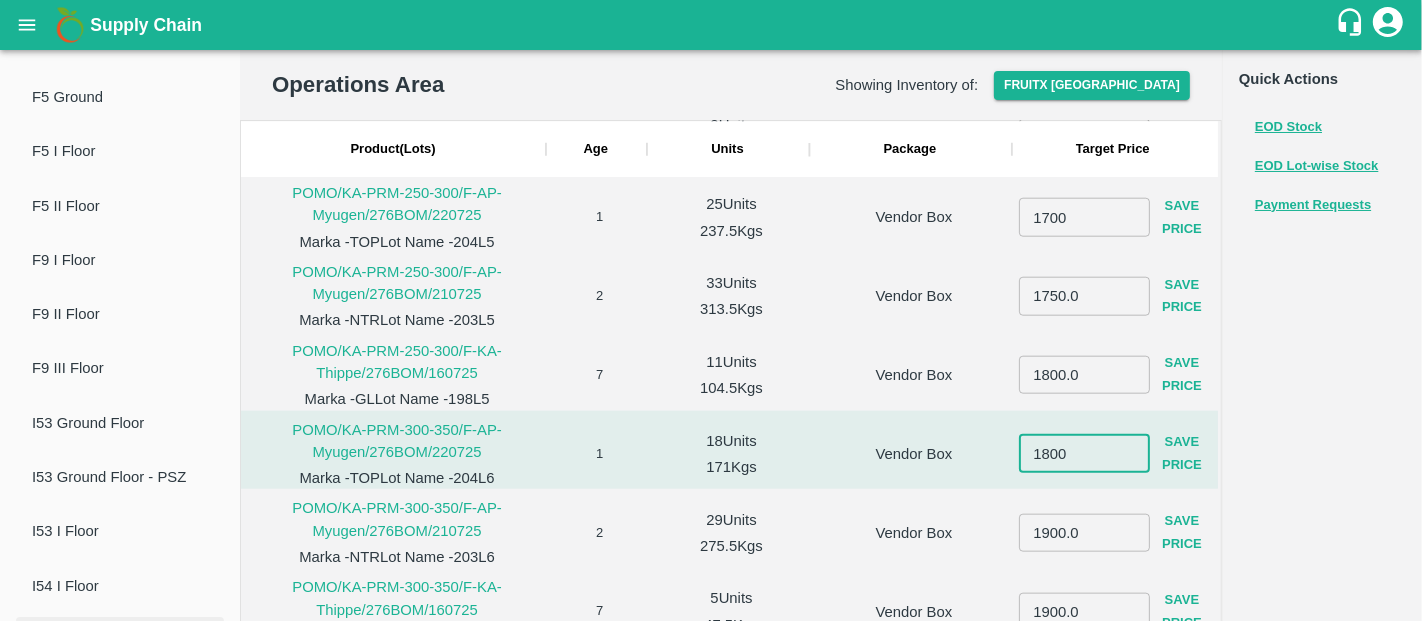 type on "1800" 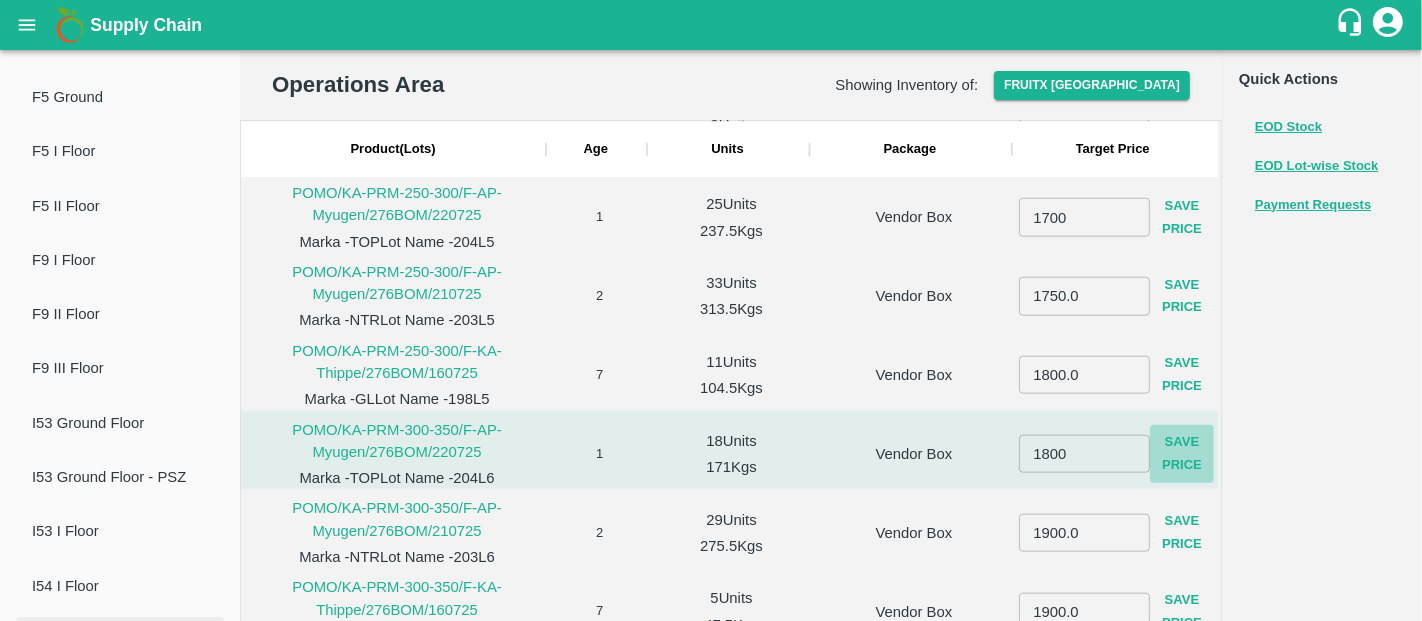 click on "Save Price" at bounding box center [1182, 454] 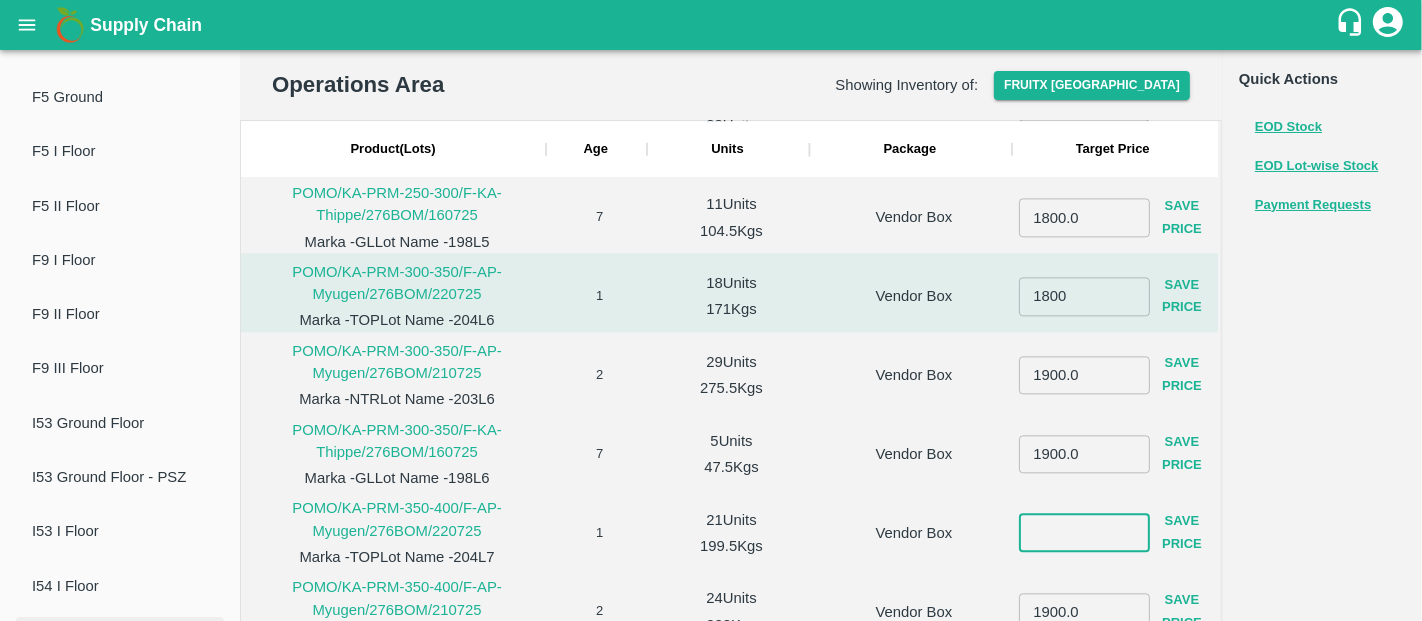 click at bounding box center (1084, 533) 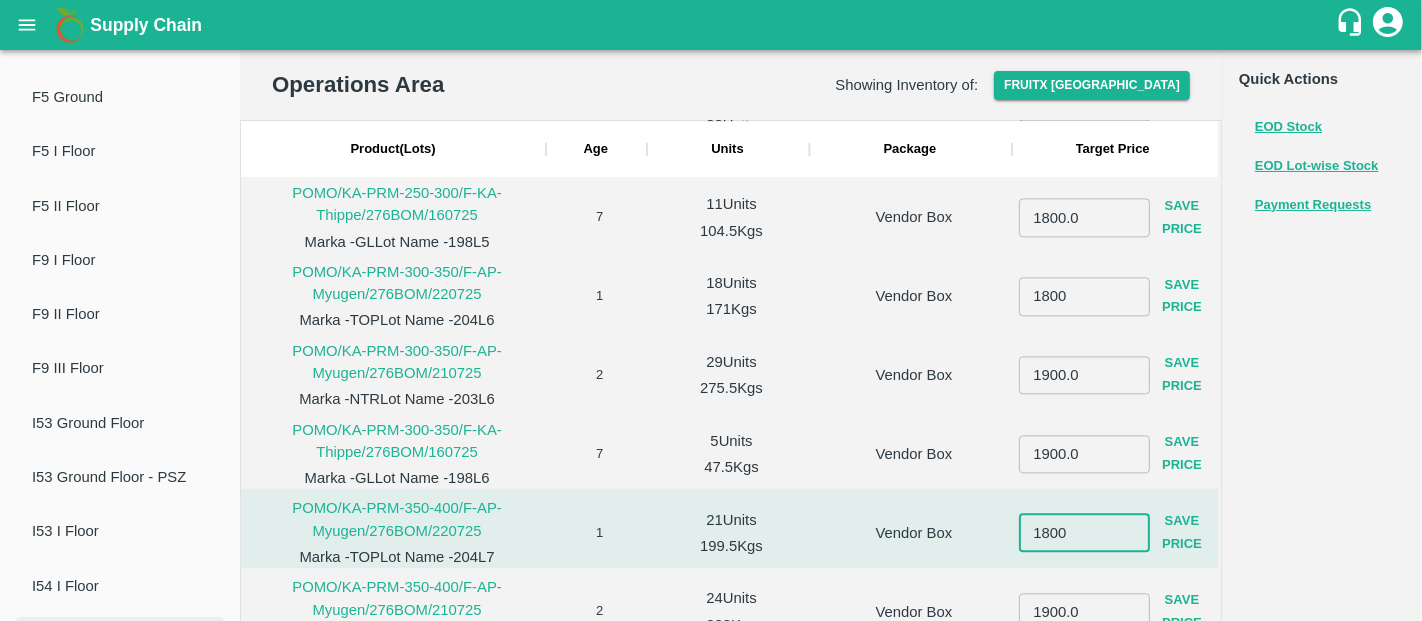 type on "1800" 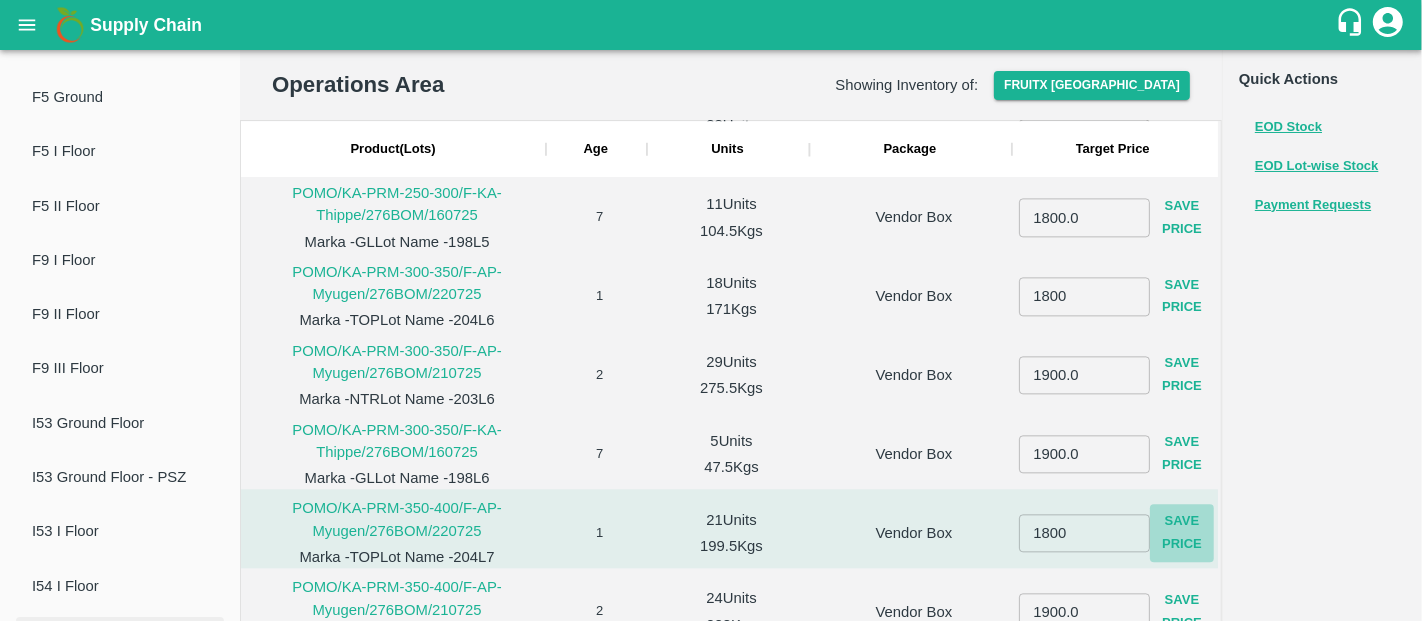click on "Save Price" at bounding box center [1182, 533] 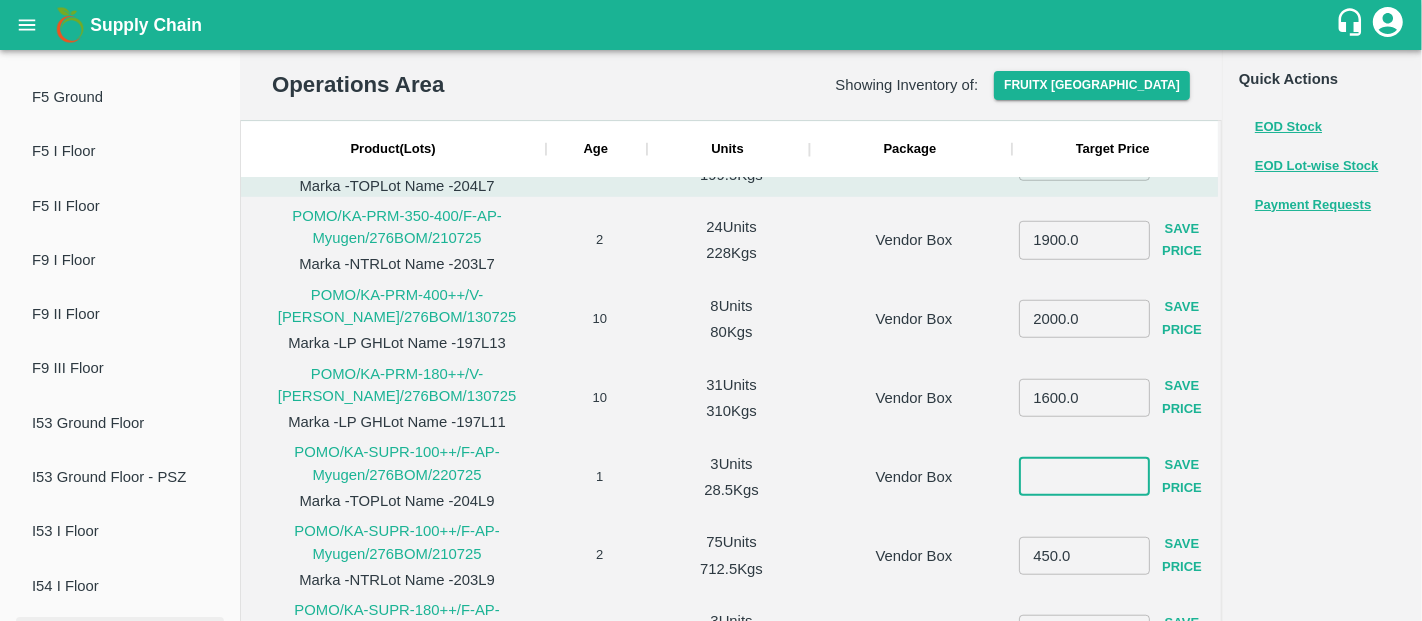 click at bounding box center (1084, 476) 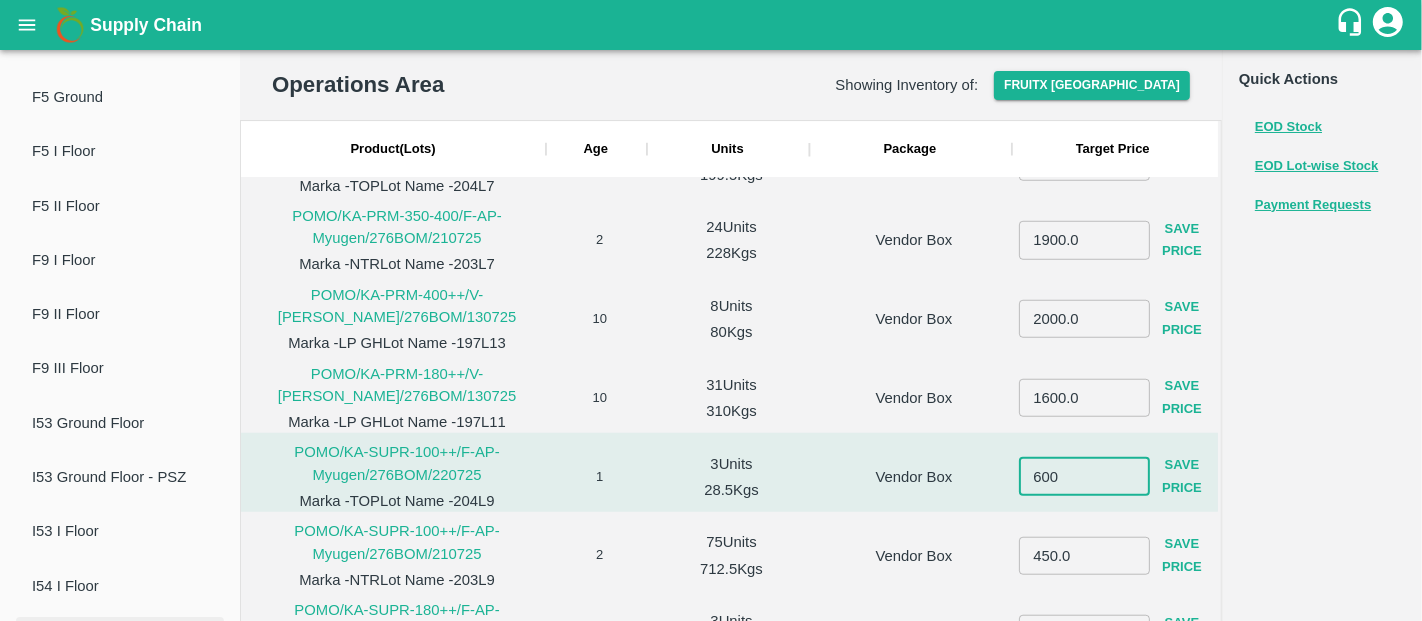 type on "600" 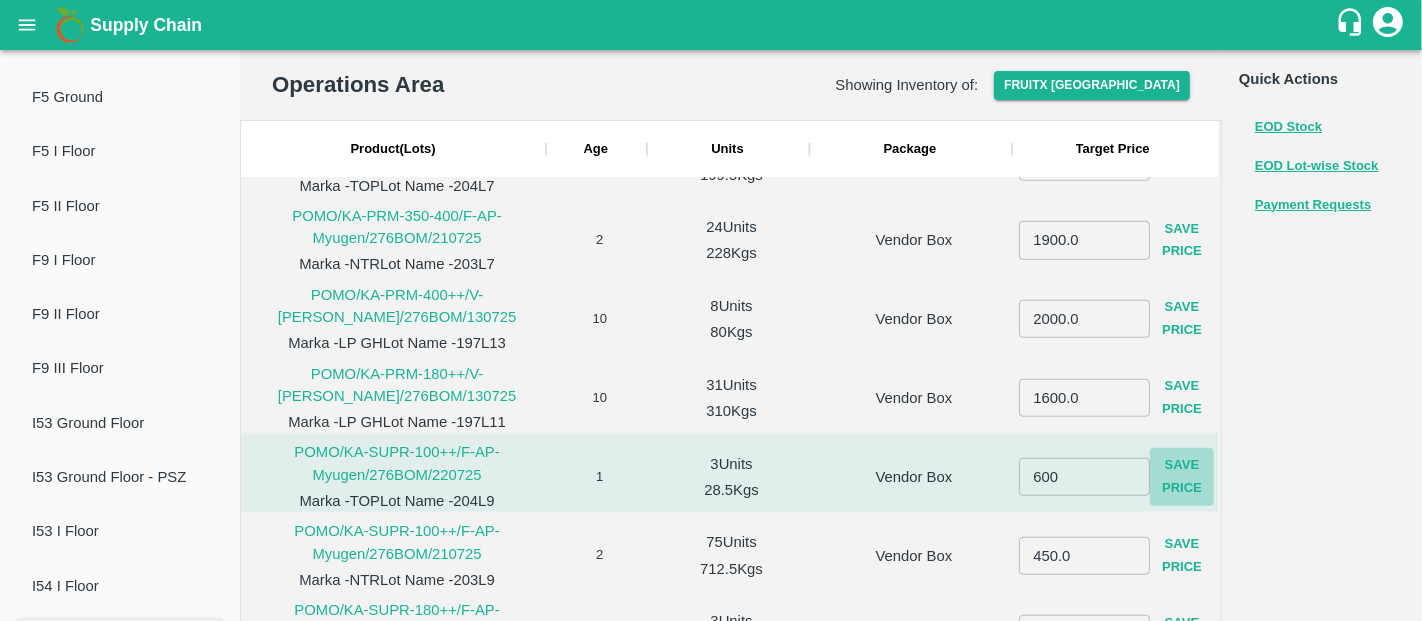 click on "Save Price" at bounding box center (1182, 477) 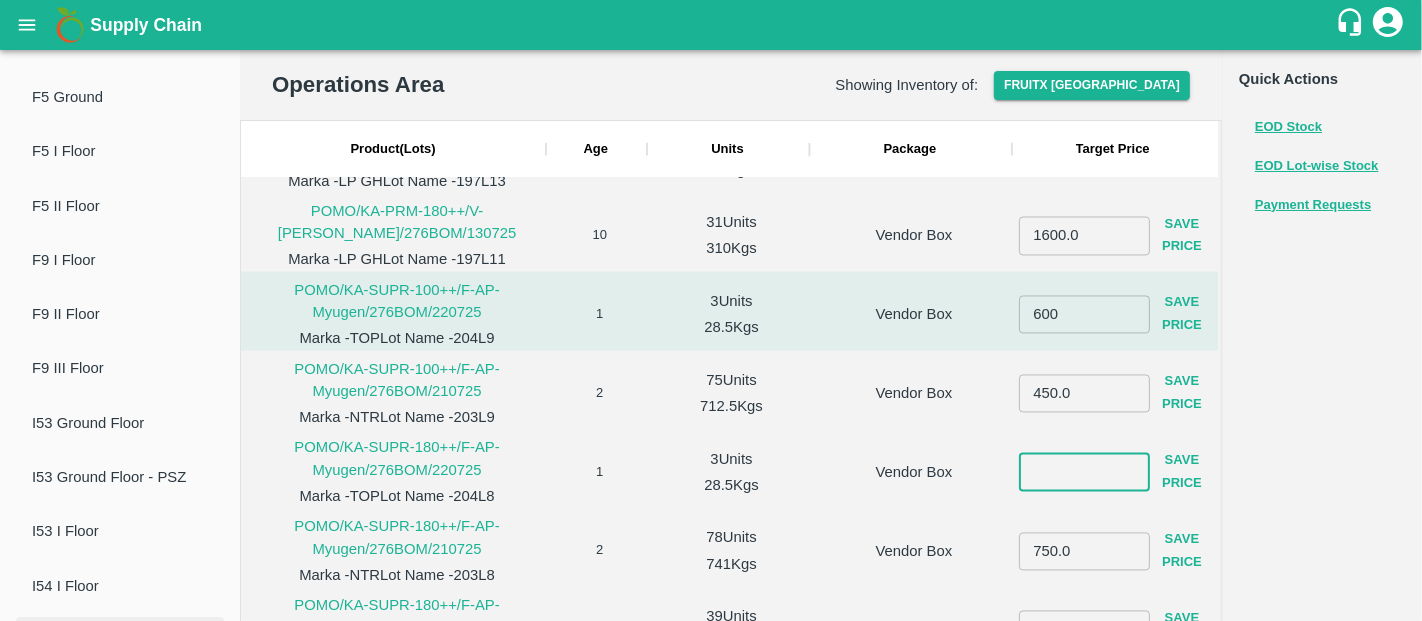 click at bounding box center [1084, 472] 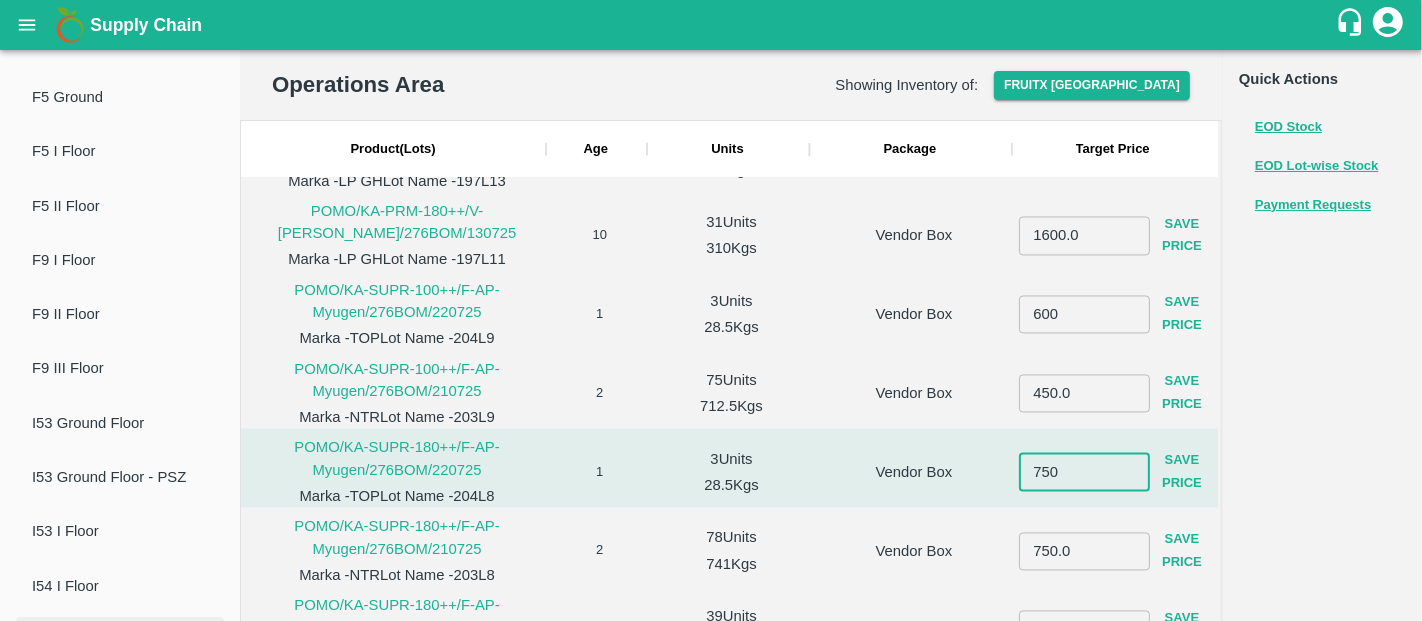 type on "750" 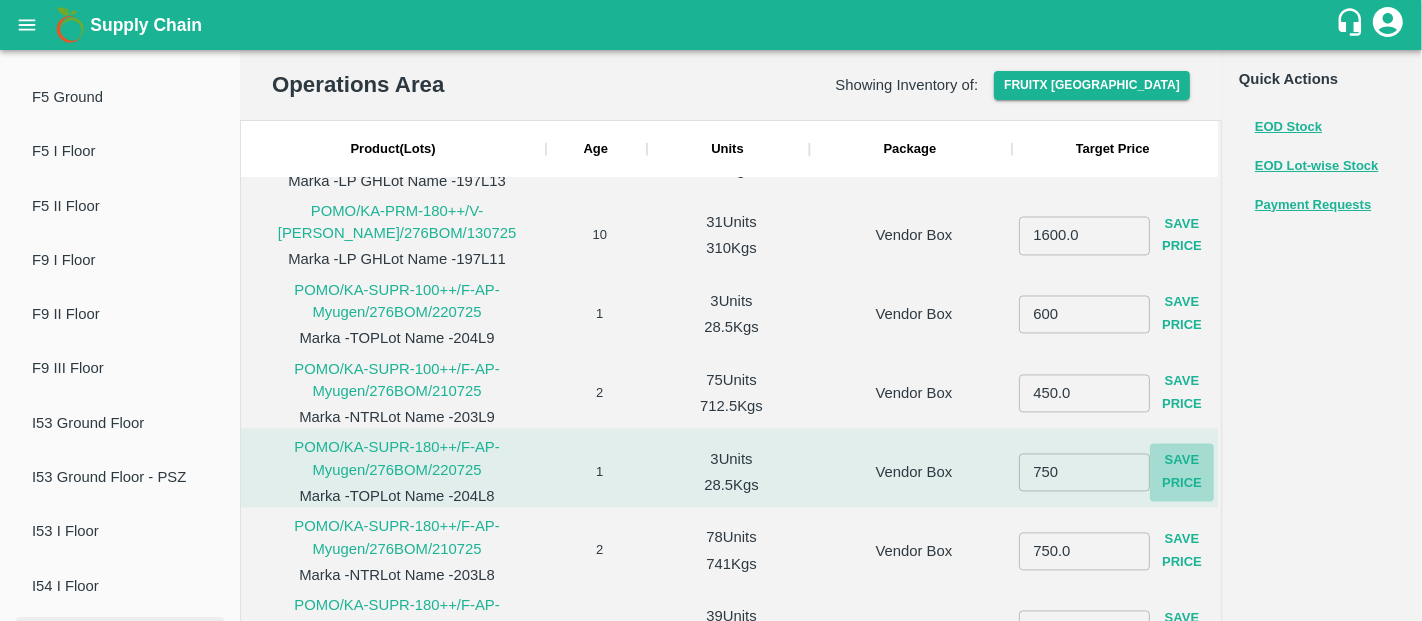click on "Save Price" at bounding box center (1182, 472) 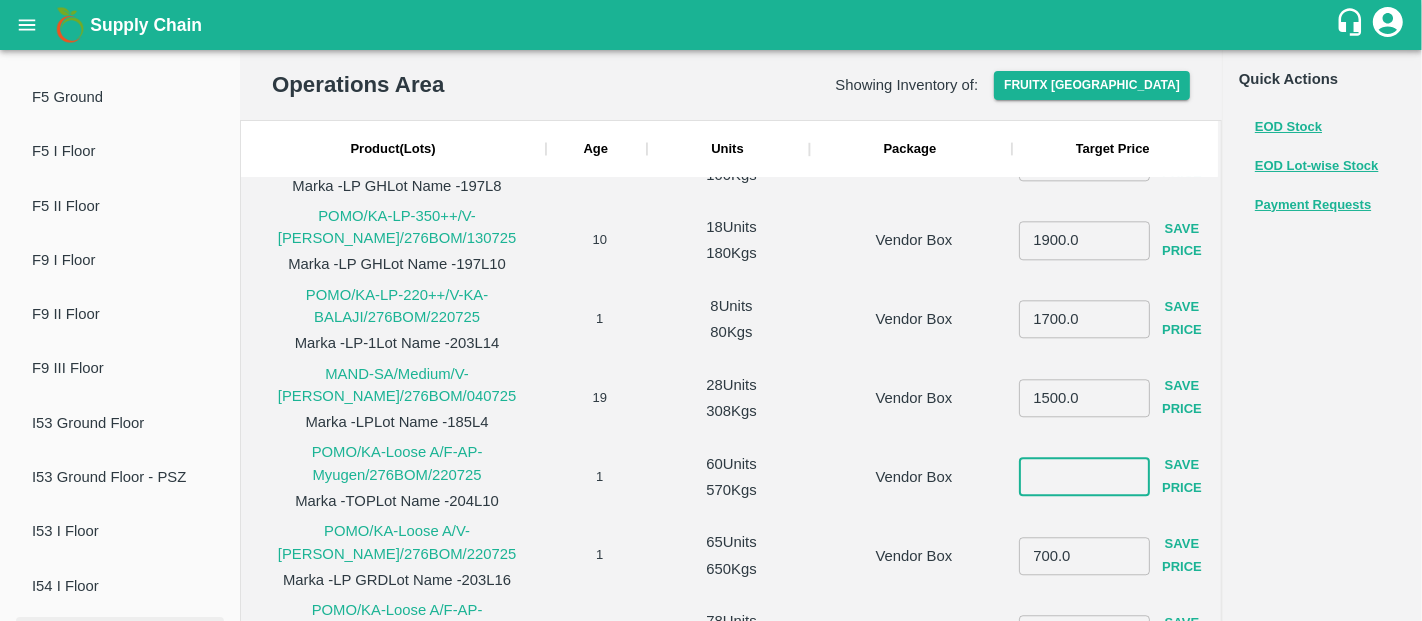 click at bounding box center (1084, 477) 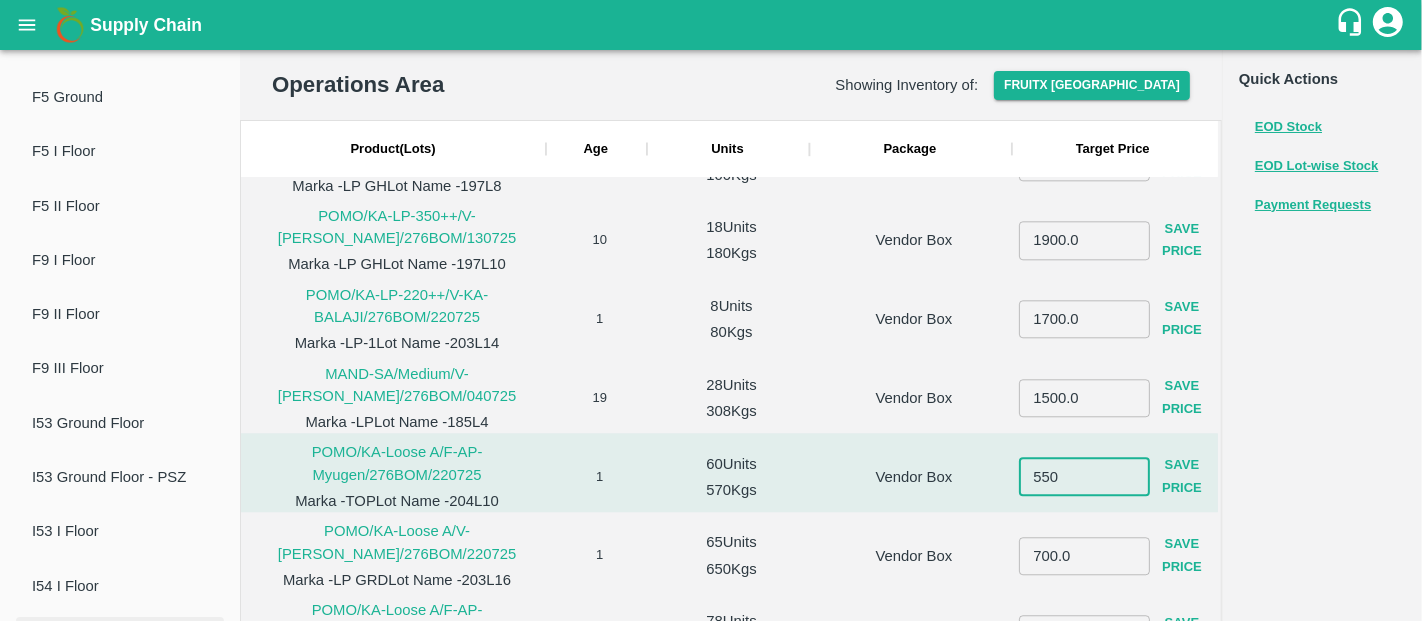 type on "550" 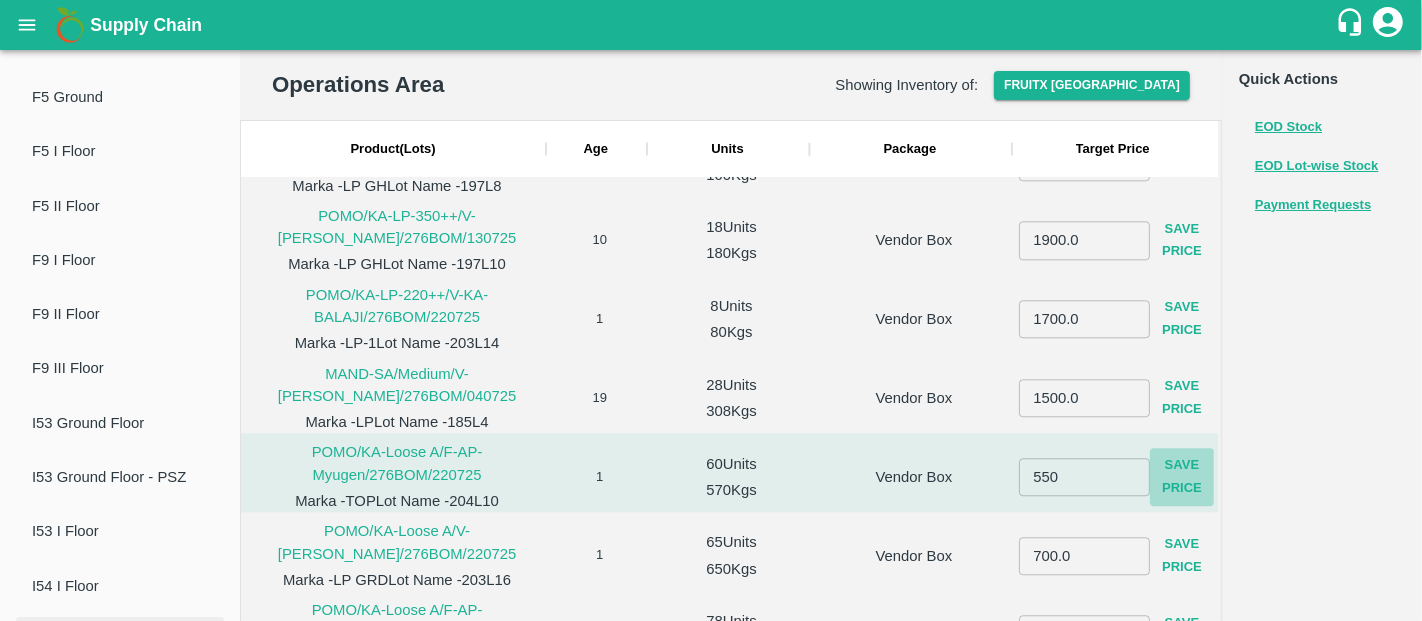 click on "Save Price" at bounding box center (1182, 477) 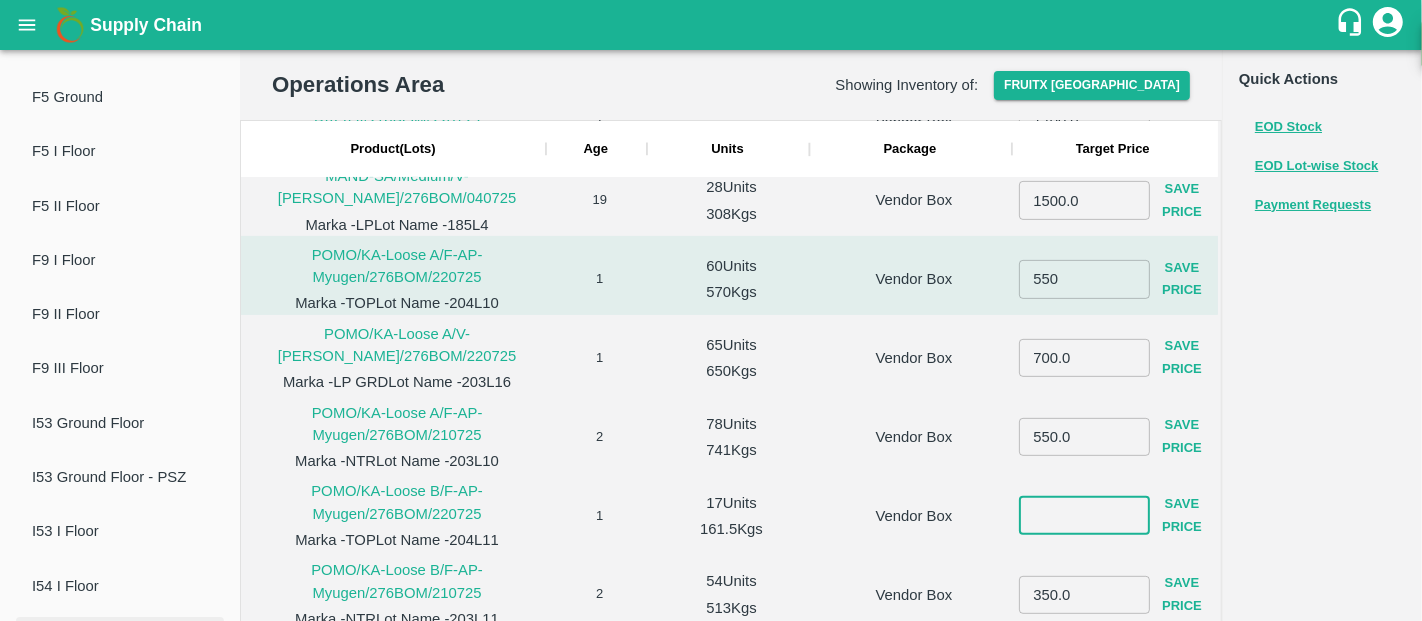 click at bounding box center [1084, 516] 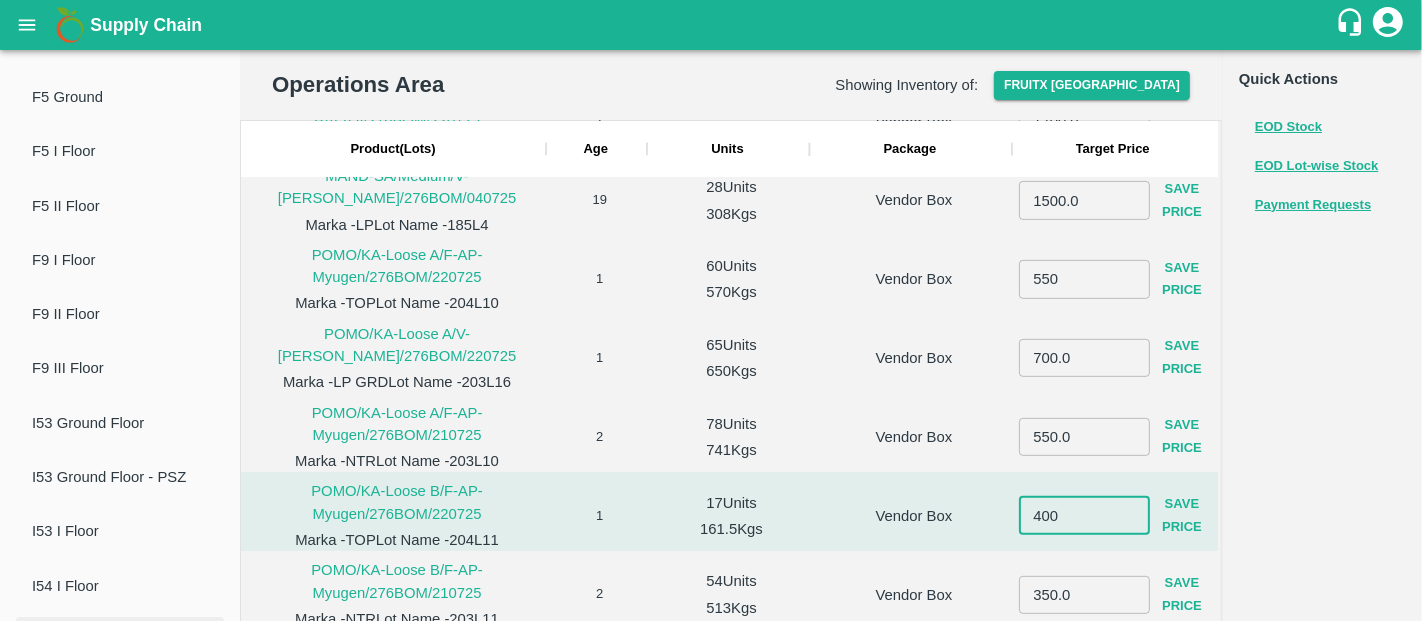 type on "400" 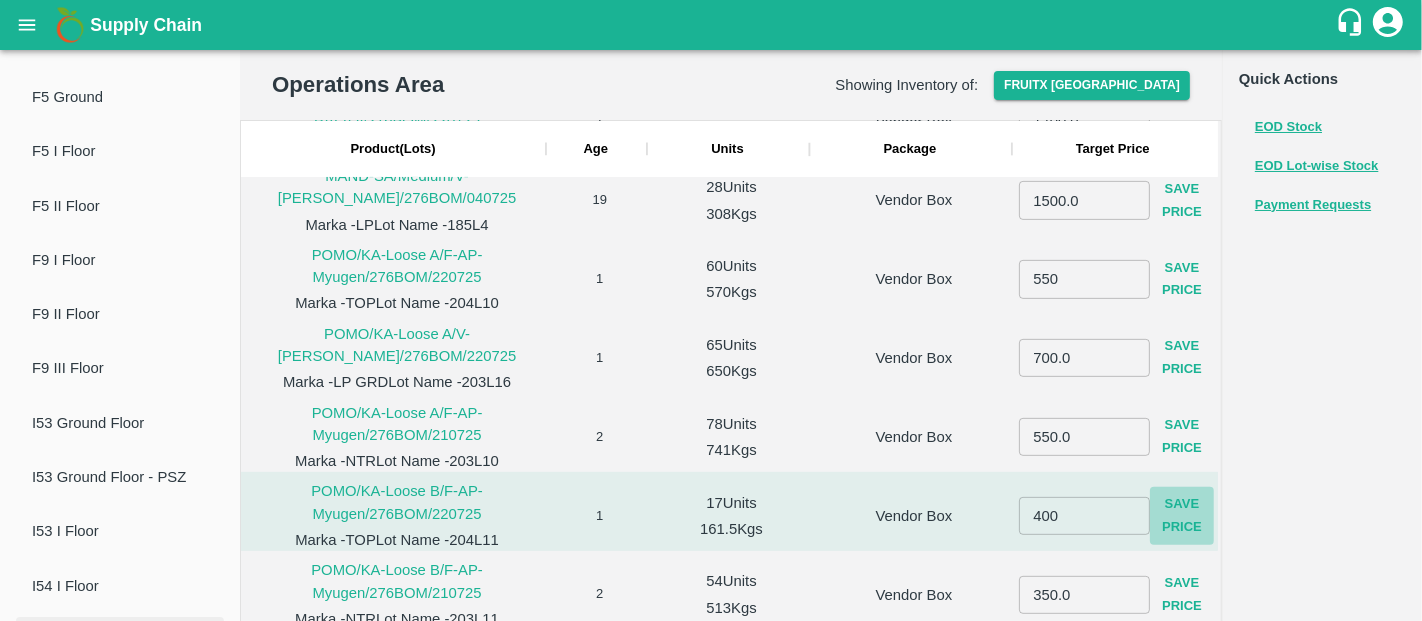 click on "Save Price" at bounding box center [1182, 516] 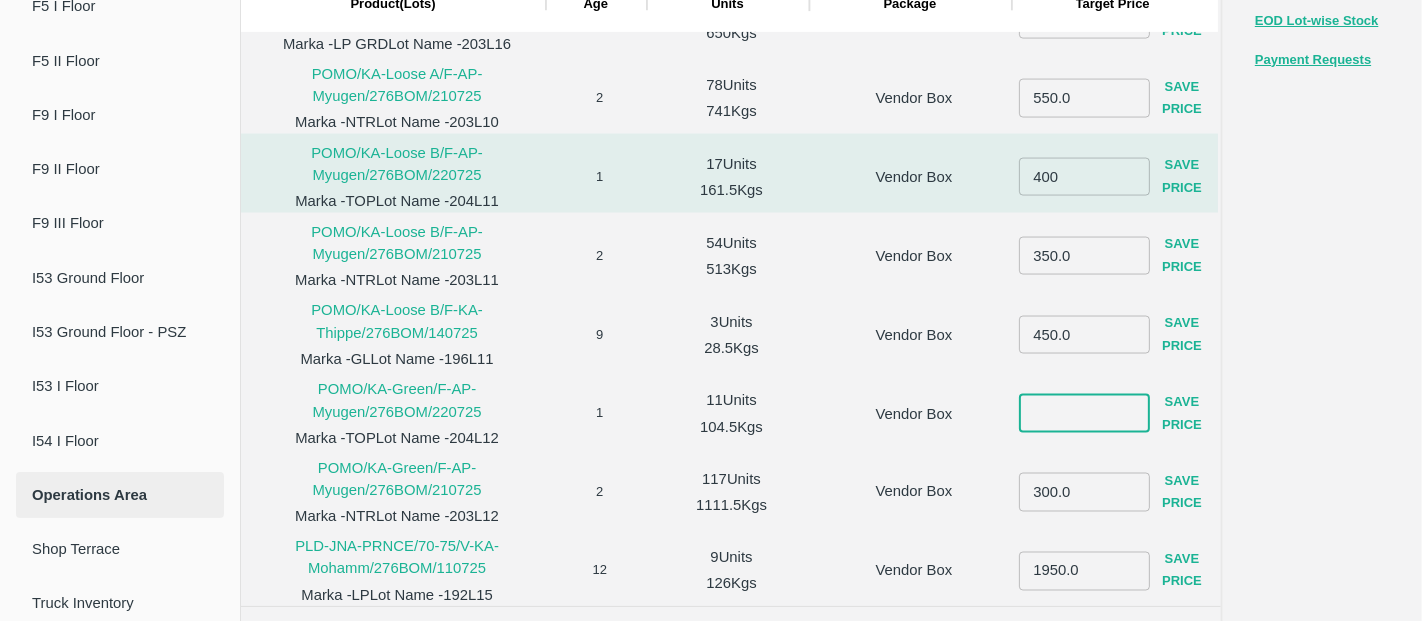 click at bounding box center [1084, 413] 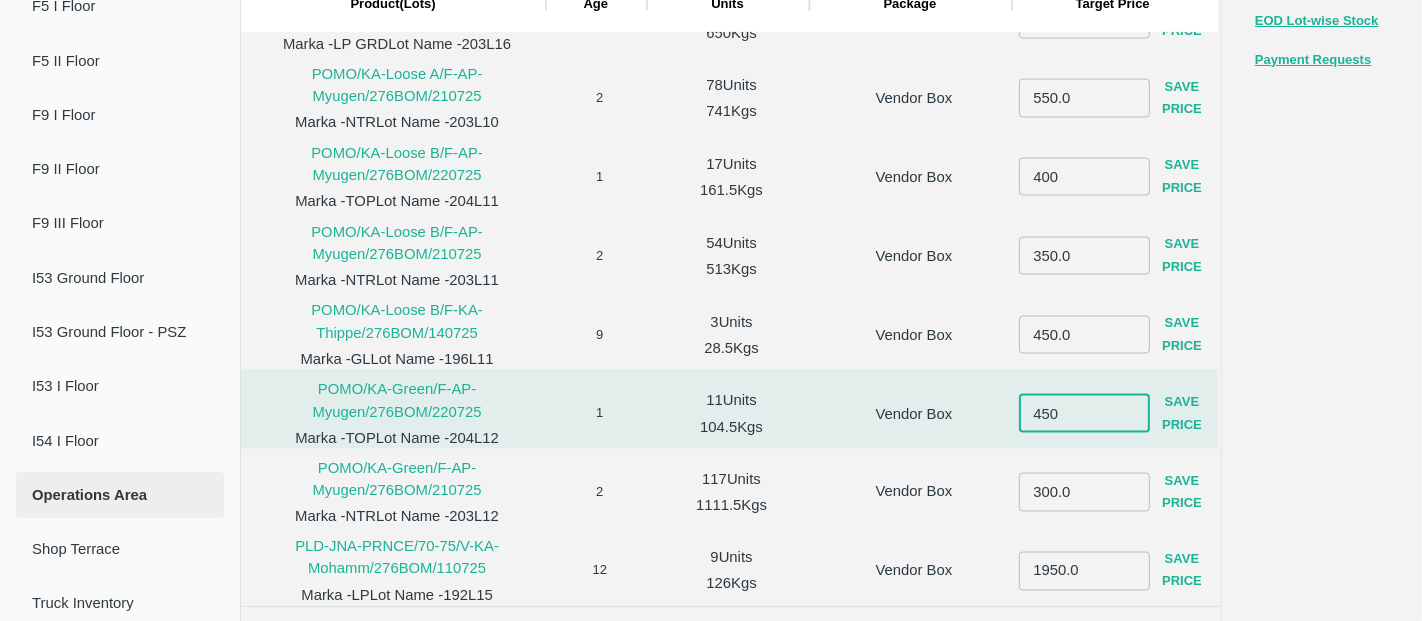 type on "450" 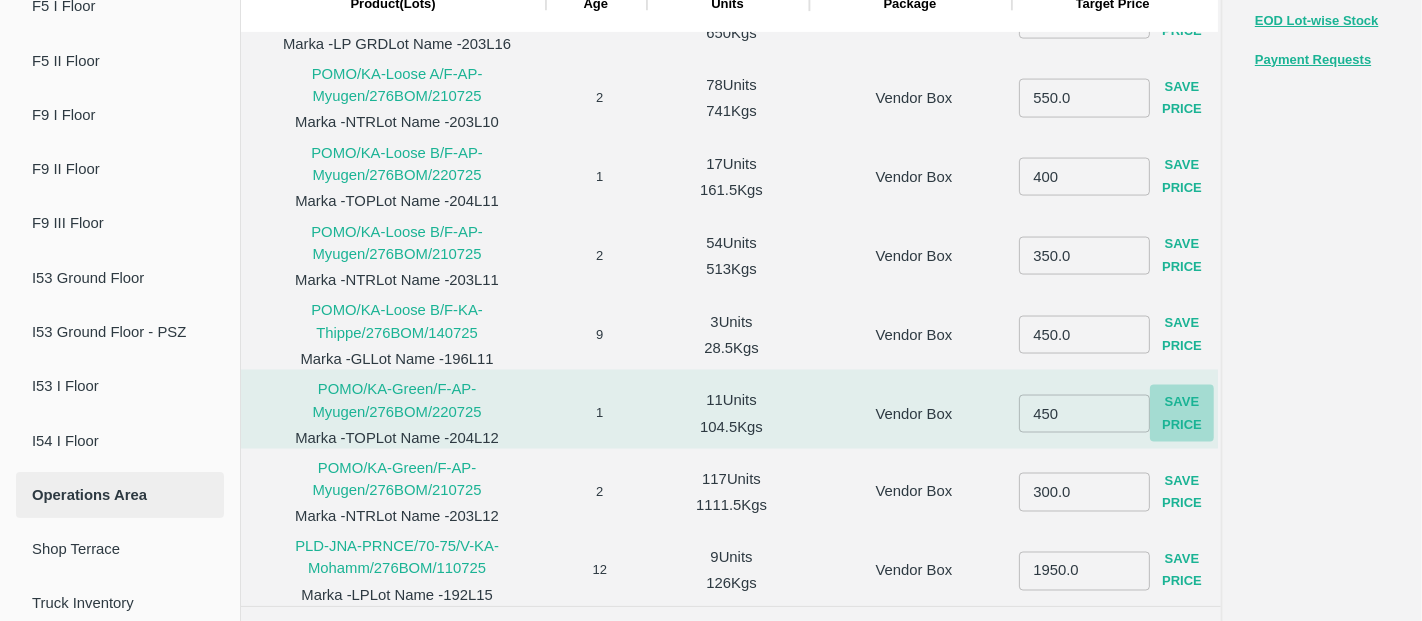 click on "Save Price" at bounding box center (1182, 414) 